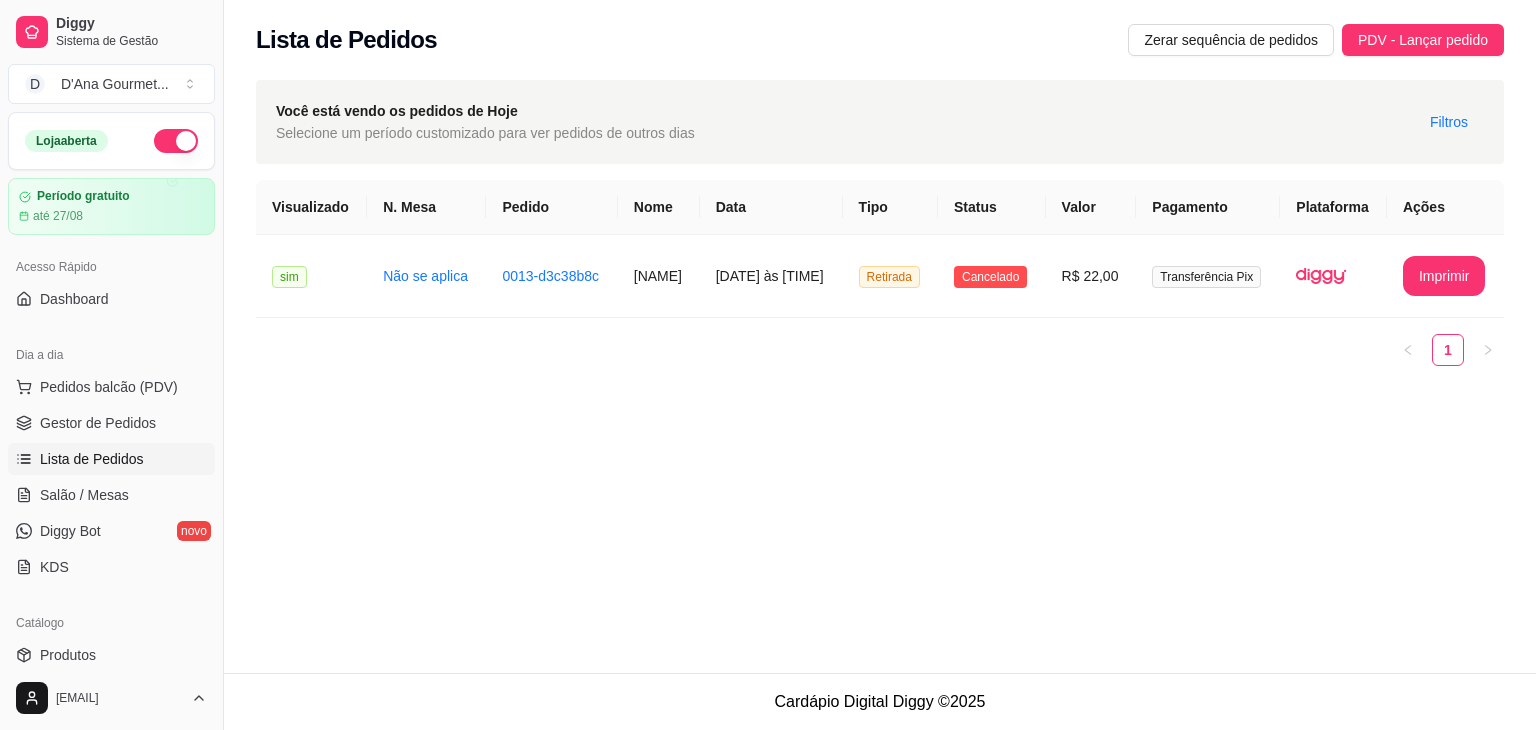 scroll, scrollTop: 0, scrollLeft: 0, axis: both 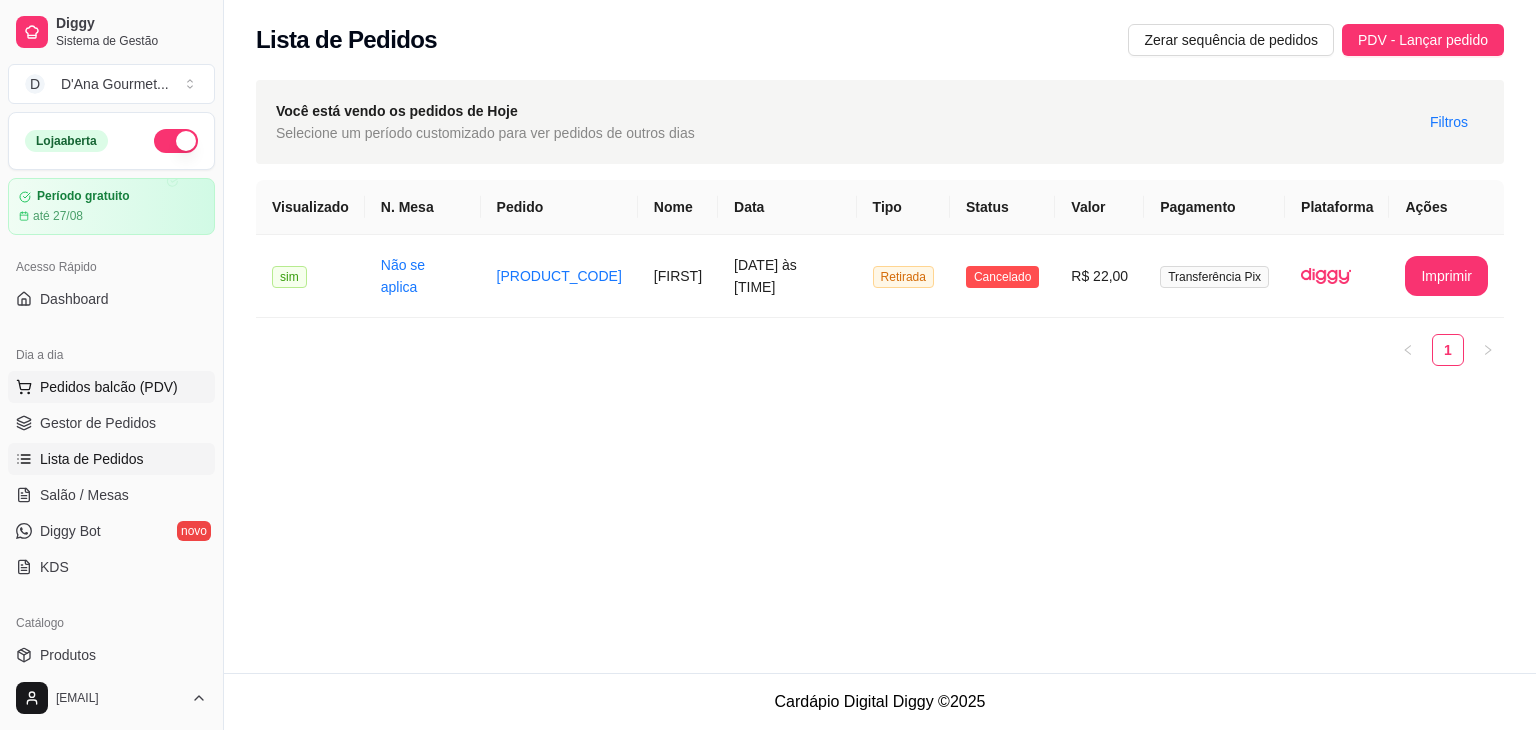 click on "Pedidos balcão (PDV)" at bounding box center [111, 387] 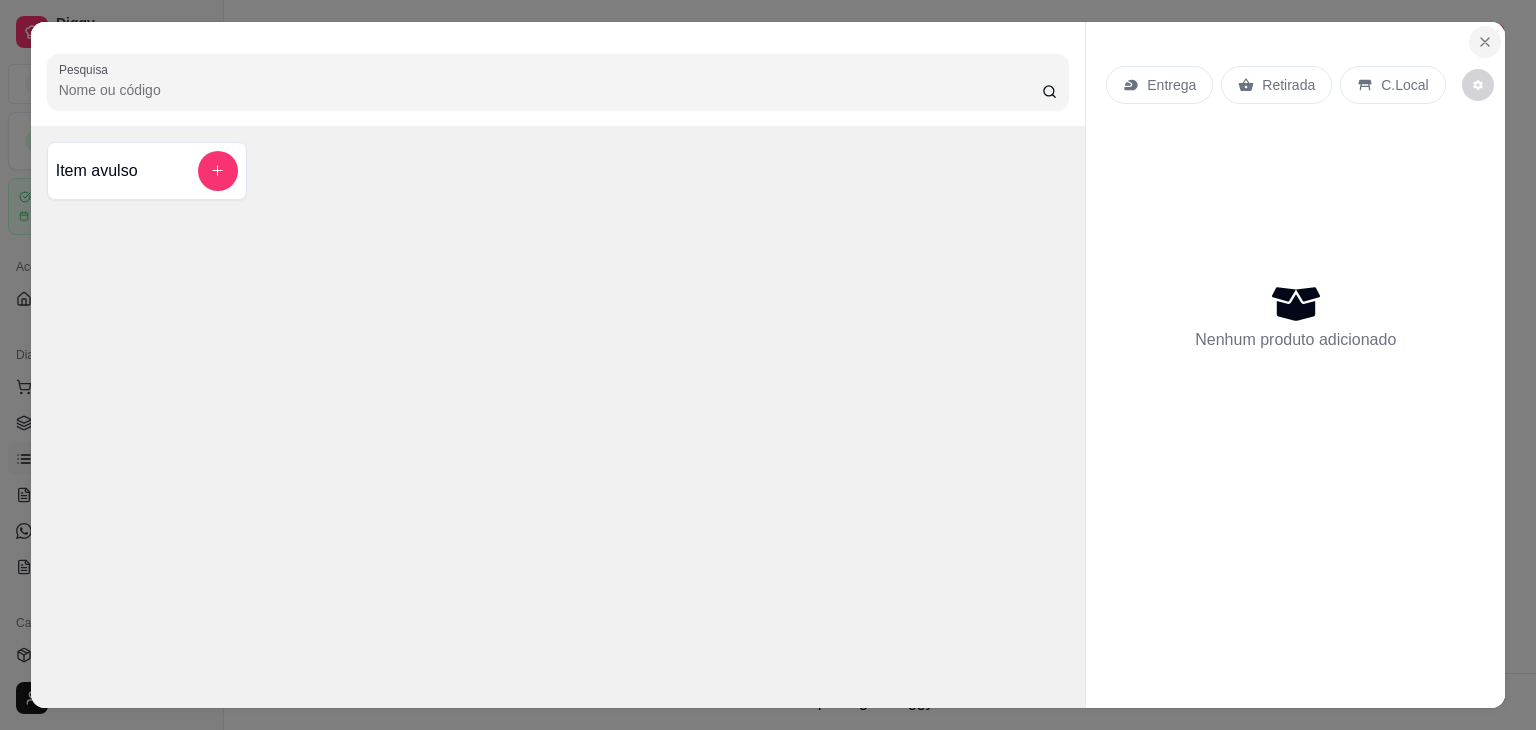 click 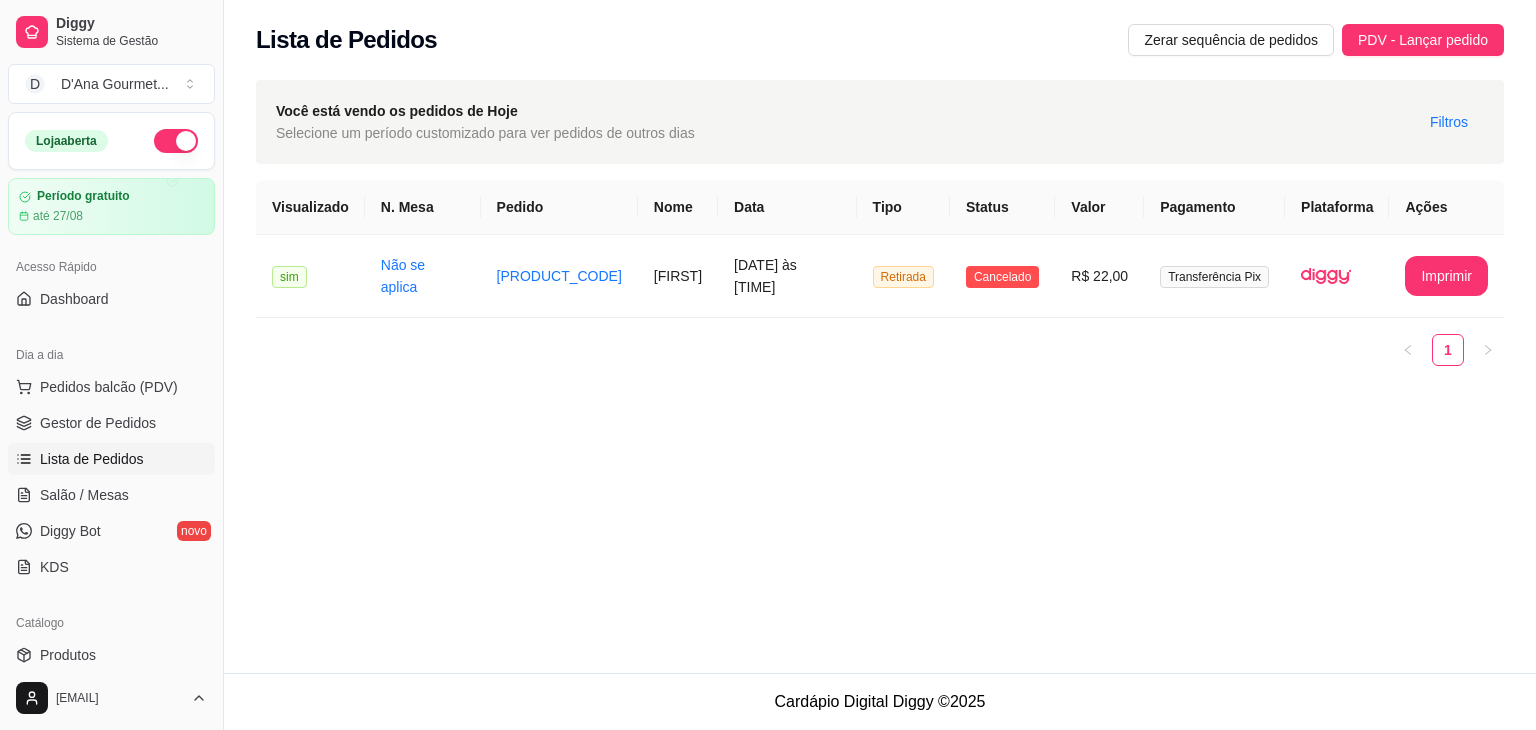 click on "Pedidos balcão (PDV) Gestor de Pedidos Lista de Pedidos Salão / Mesas Diggy Bot novo KDS" at bounding box center (111, 477) 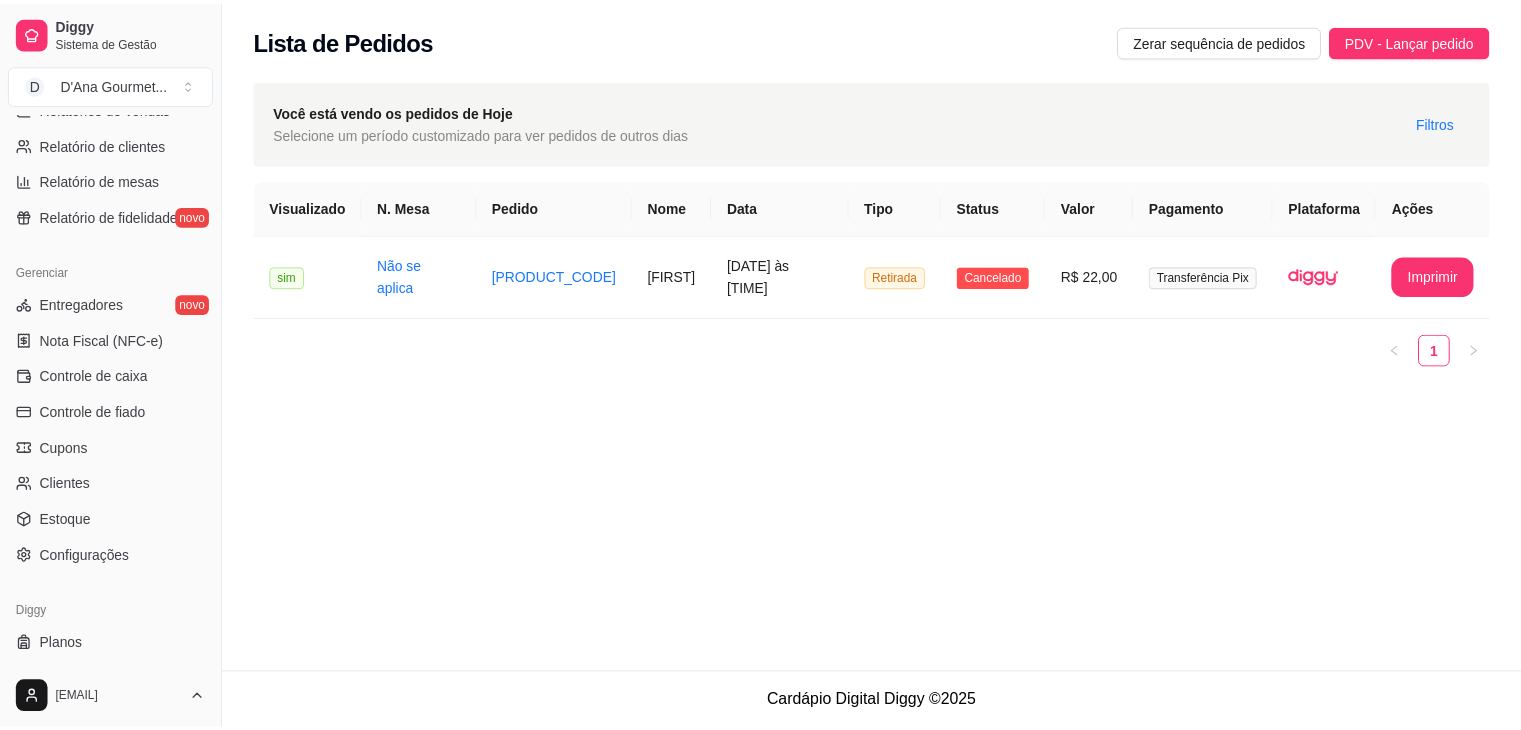 scroll, scrollTop: 669, scrollLeft: 0, axis: vertical 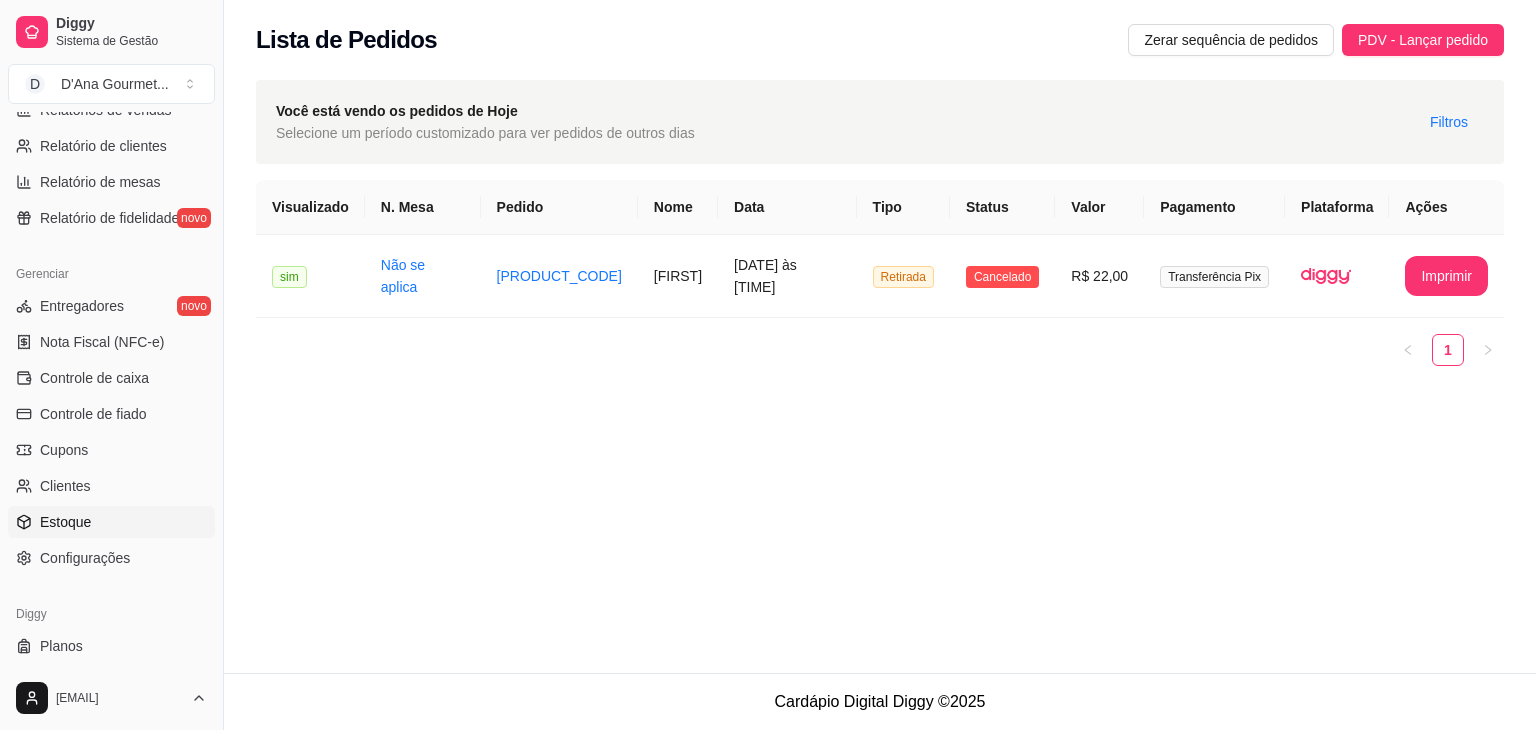 click on "Estoque" at bounding box center [111, 522] 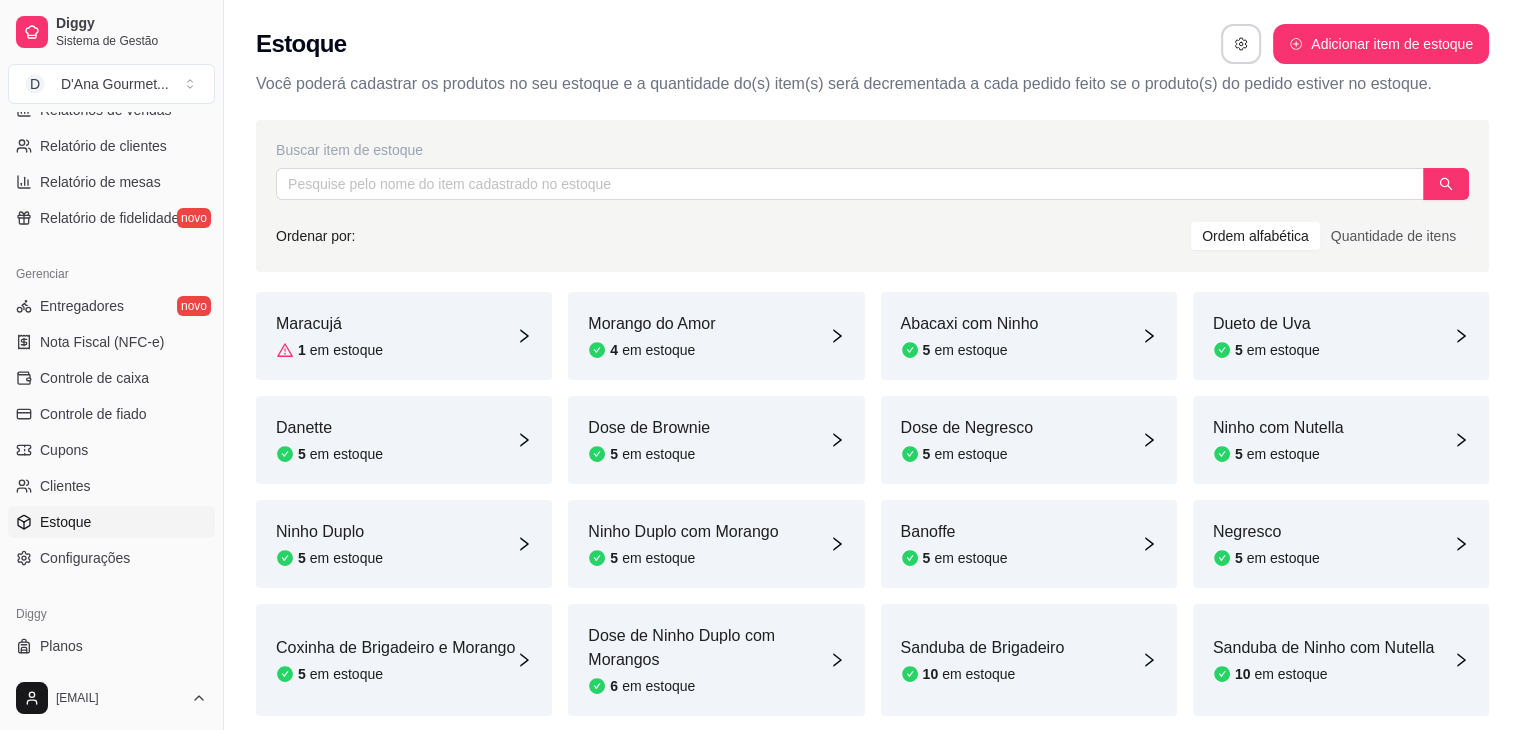 click on "Maracujá 1 em estoque" at bounding box center [404, 336] 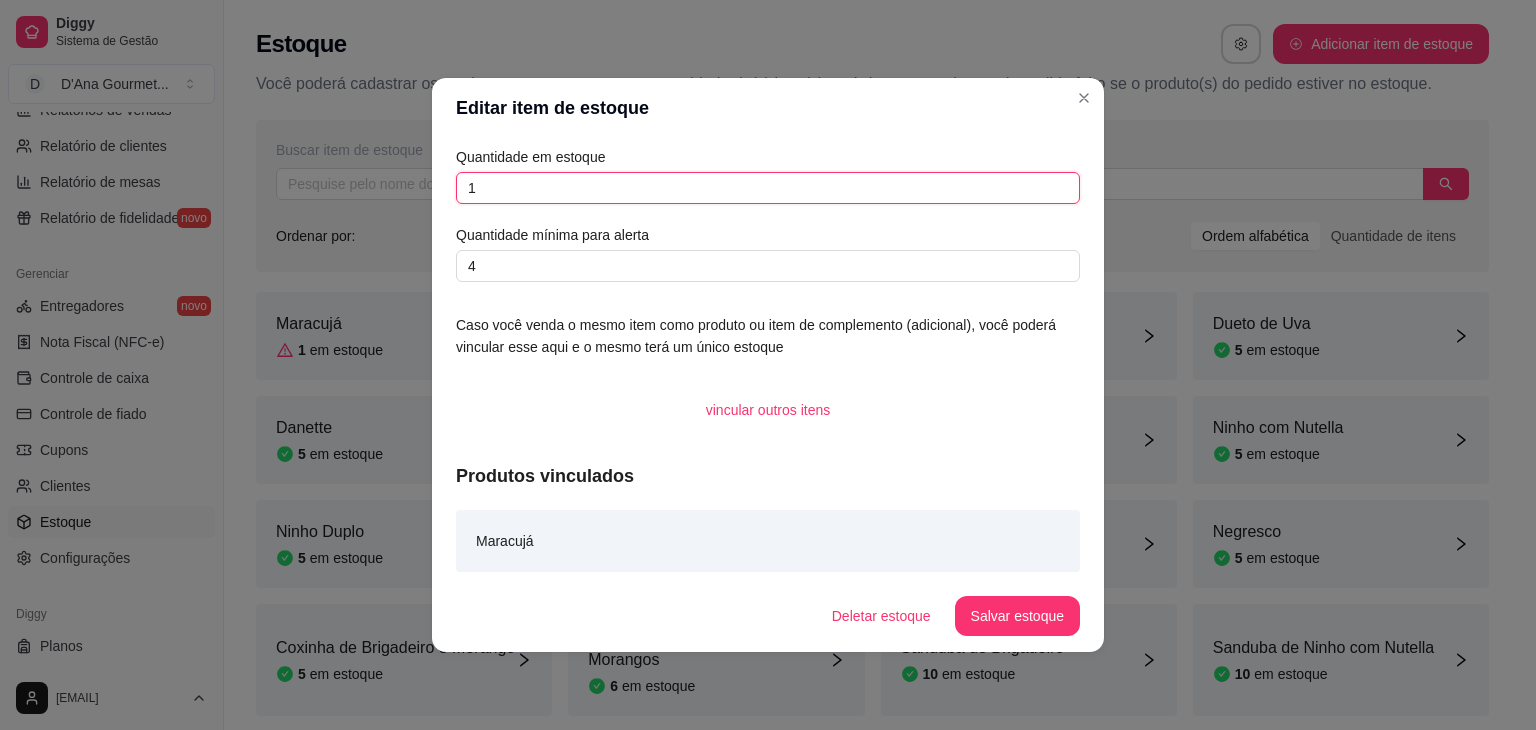 click on "1" at bounding box center (768, 188) 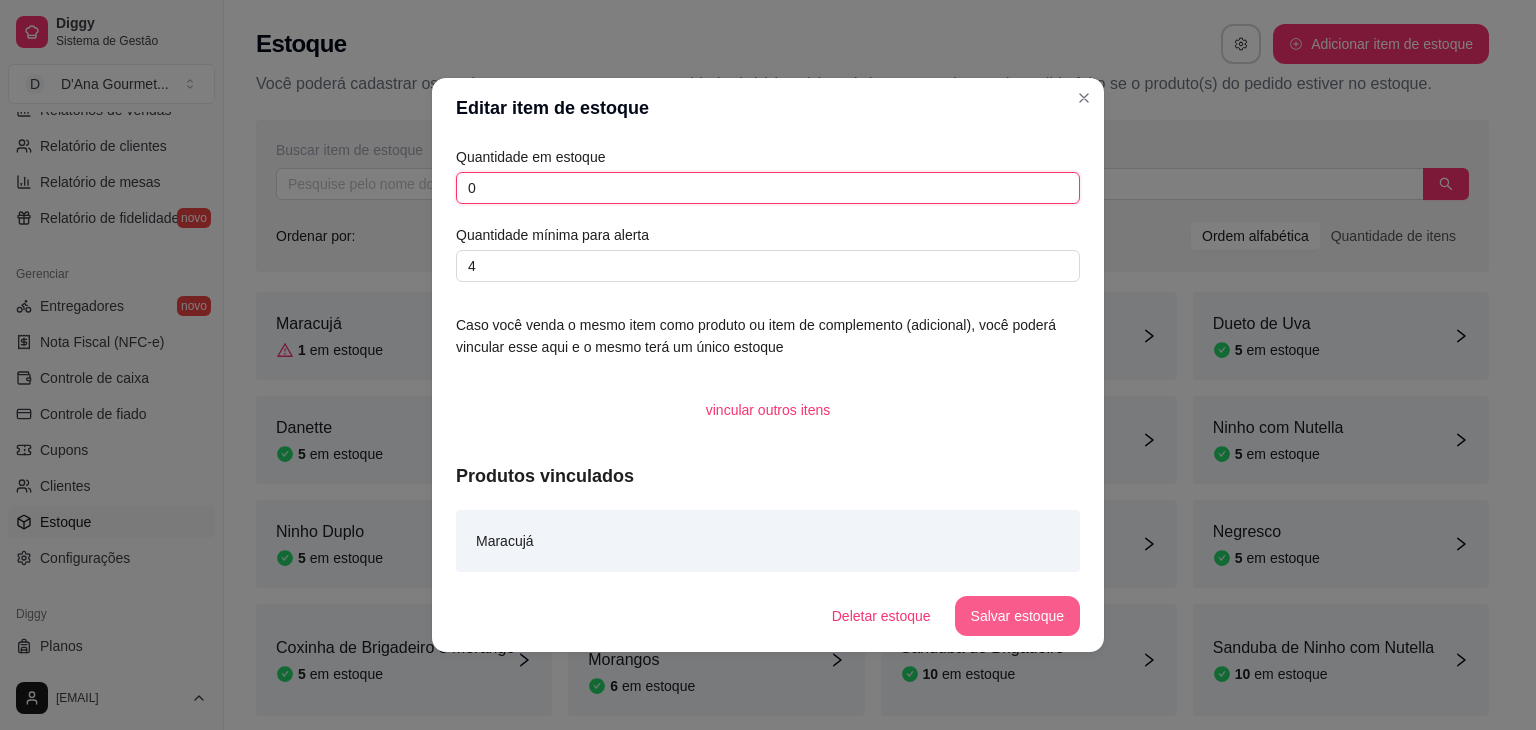 type on "0" 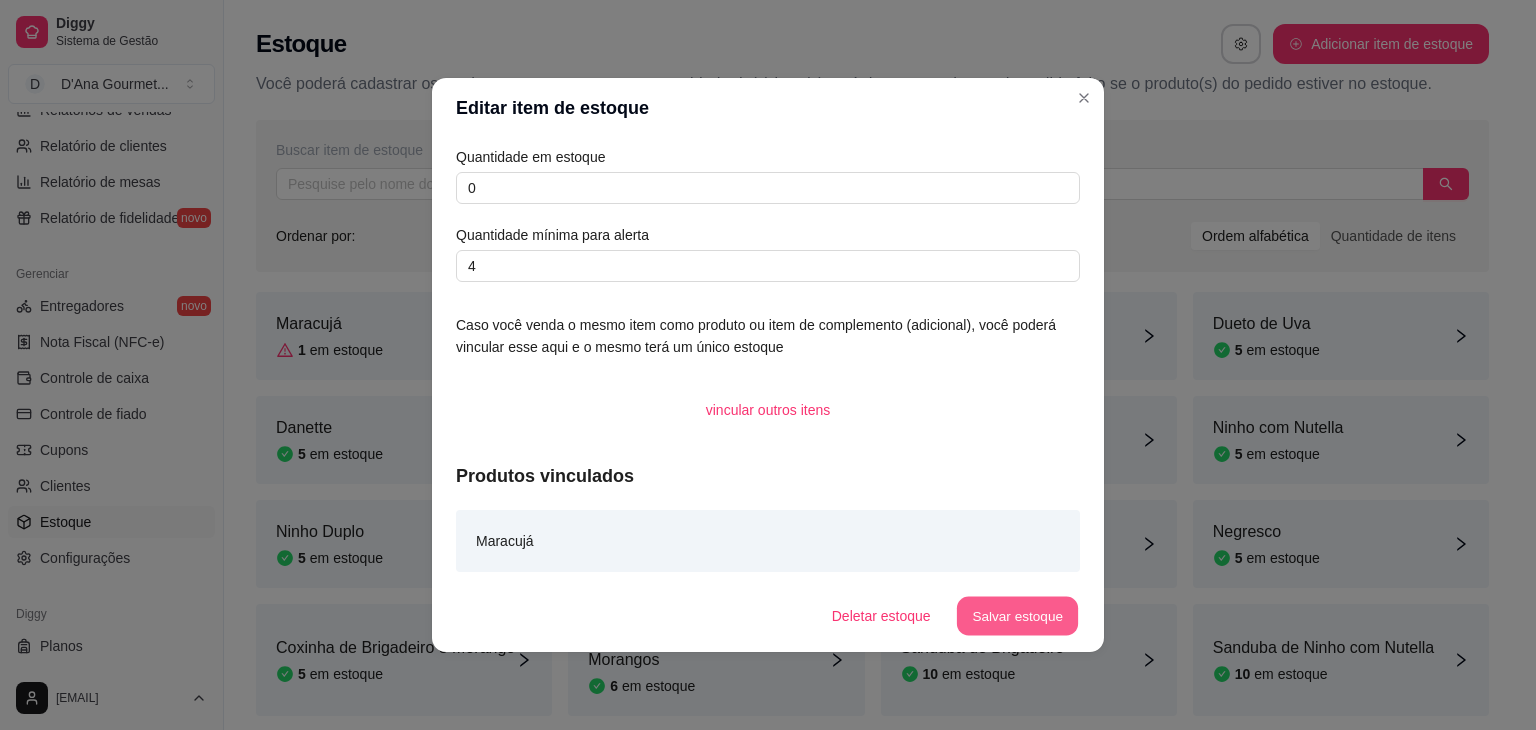 click on "Salvar estoque" at bounding box center (1017, 616) 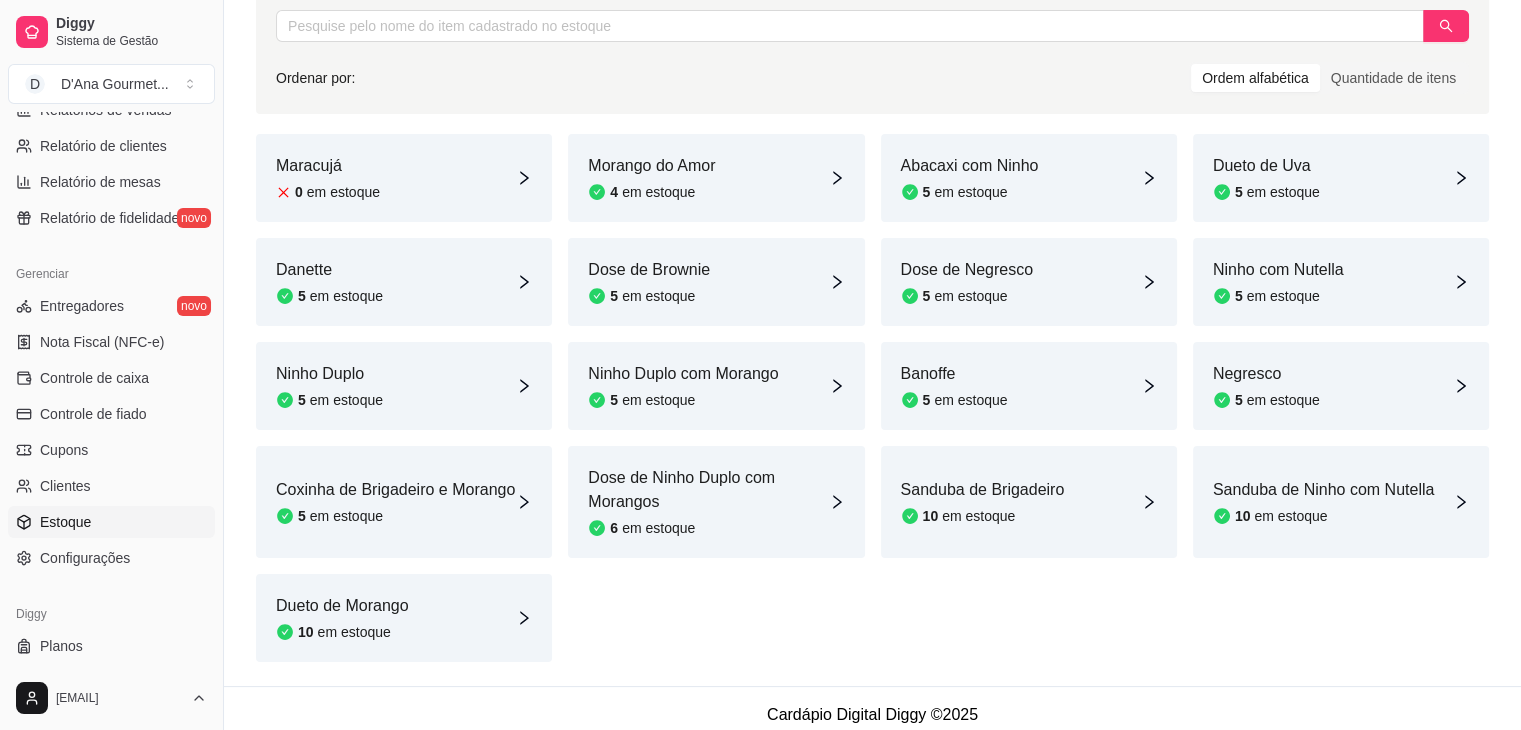 scroll, scrollTop: 171, scrollLeft: 0, axis: vertical 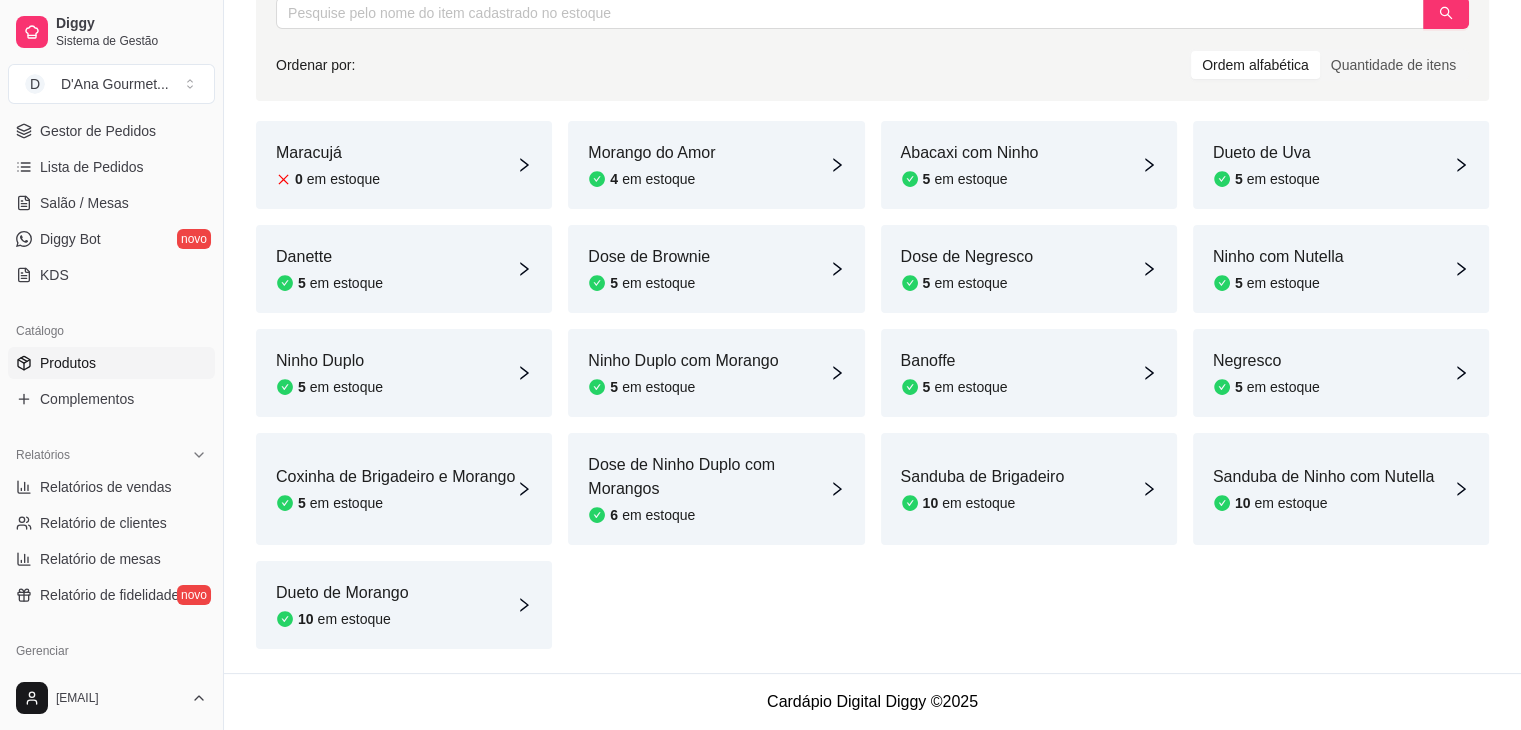 click on "Produtos" at bounding box center [111, 363] 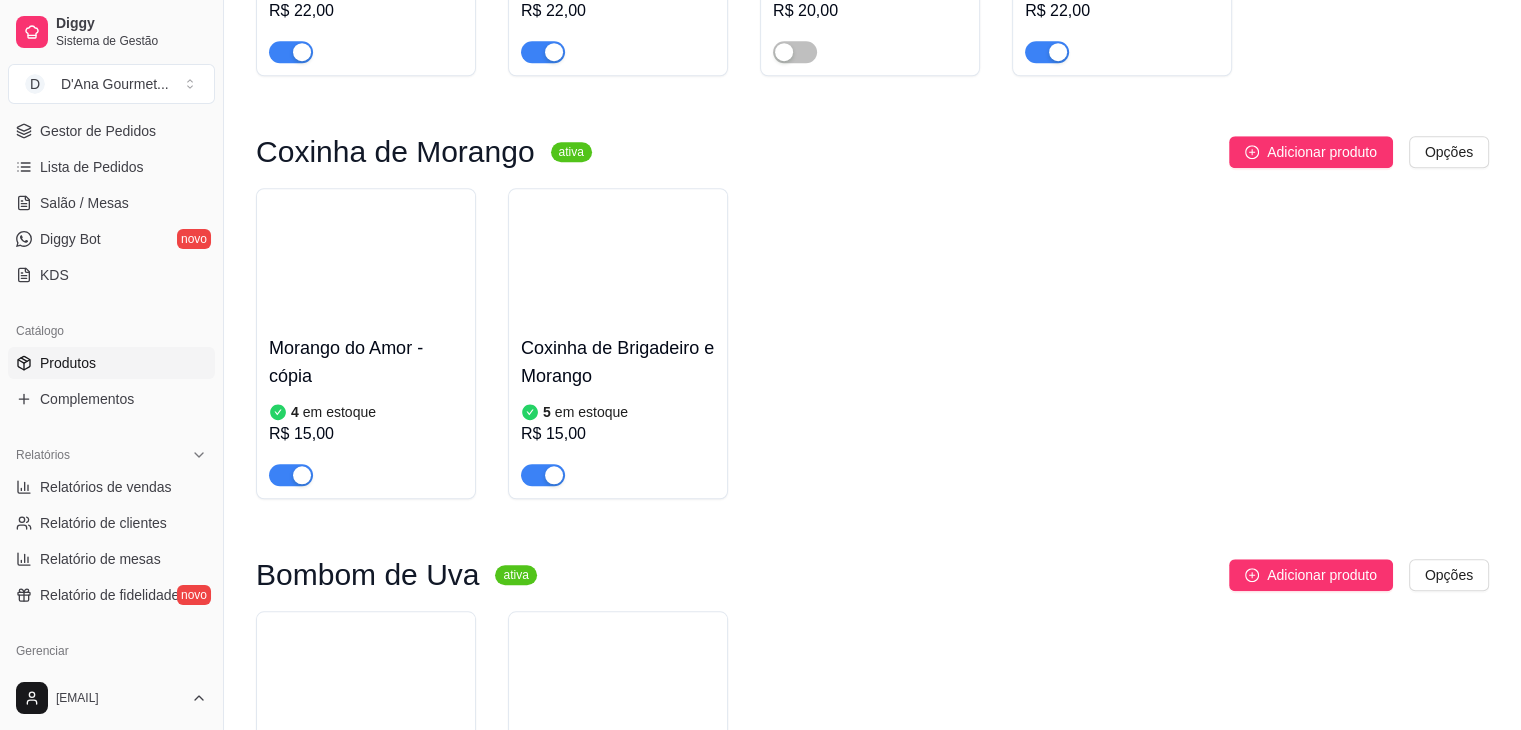 scroll, scrollTop: 1602, scrollLeft: 0, axis: vertical 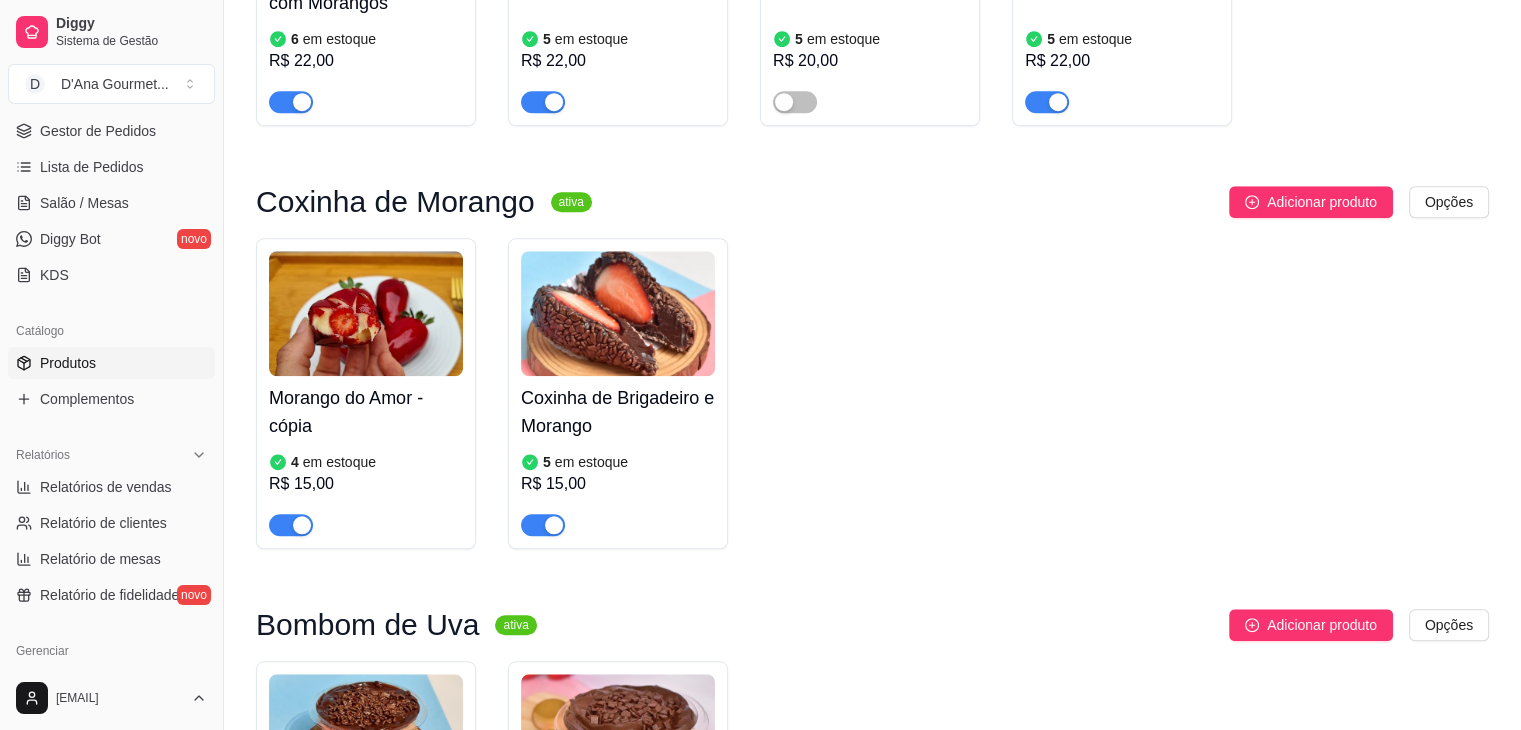 click on "5 em estoque R$ 15,00" at bounding box center [618, 492] 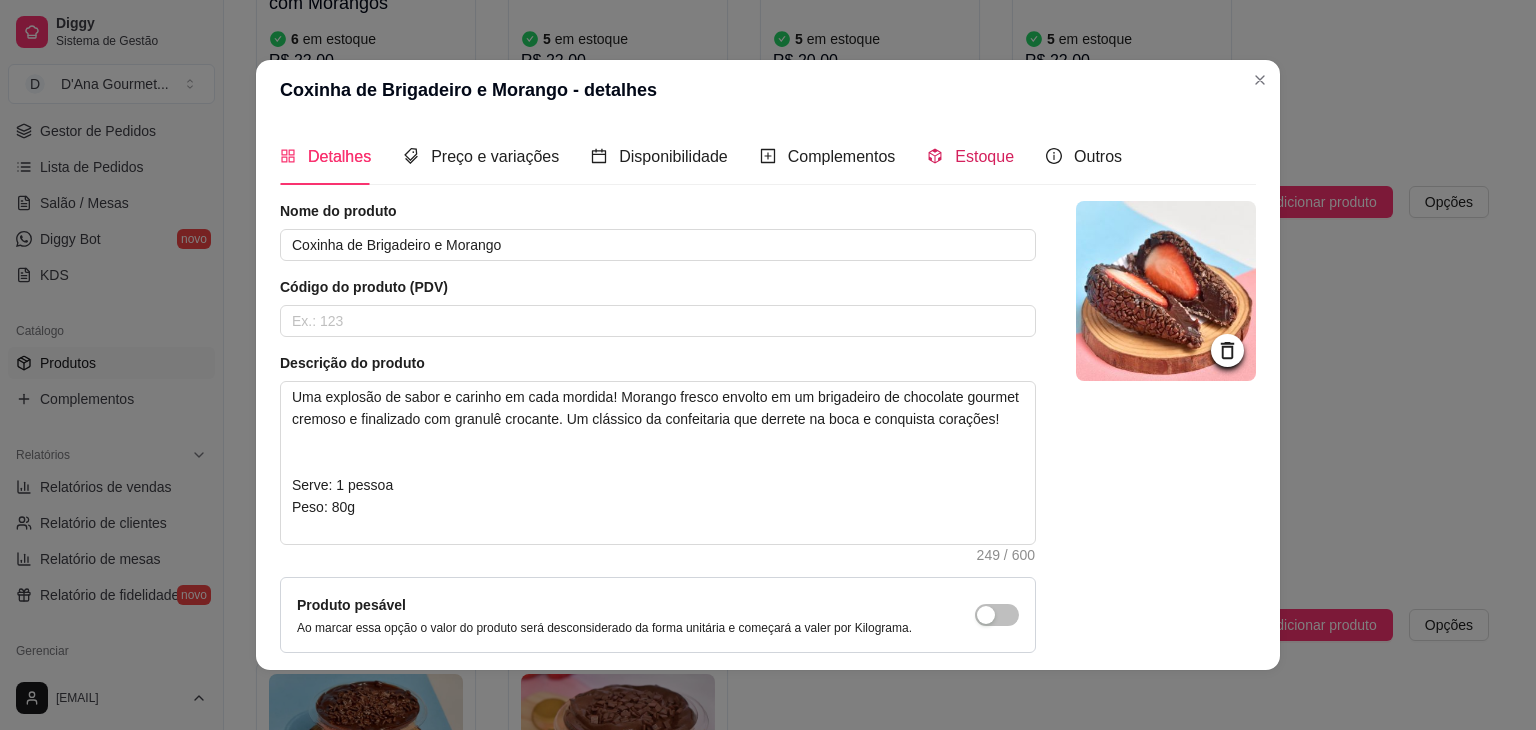 click on "Estoque" at bounding box center [984, 156] 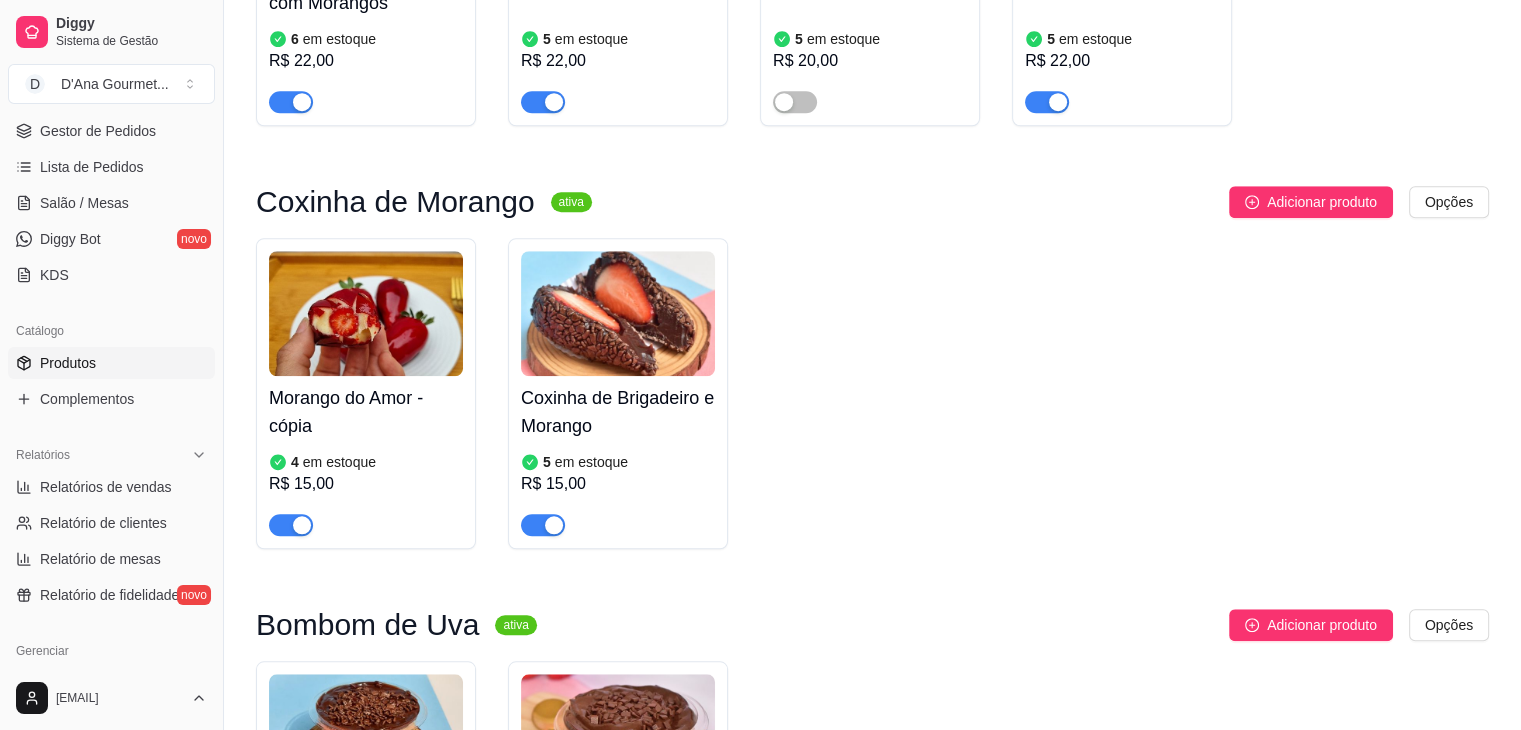 scroll, scrollTop: 708, scrollLeft: 0, axis: vertical 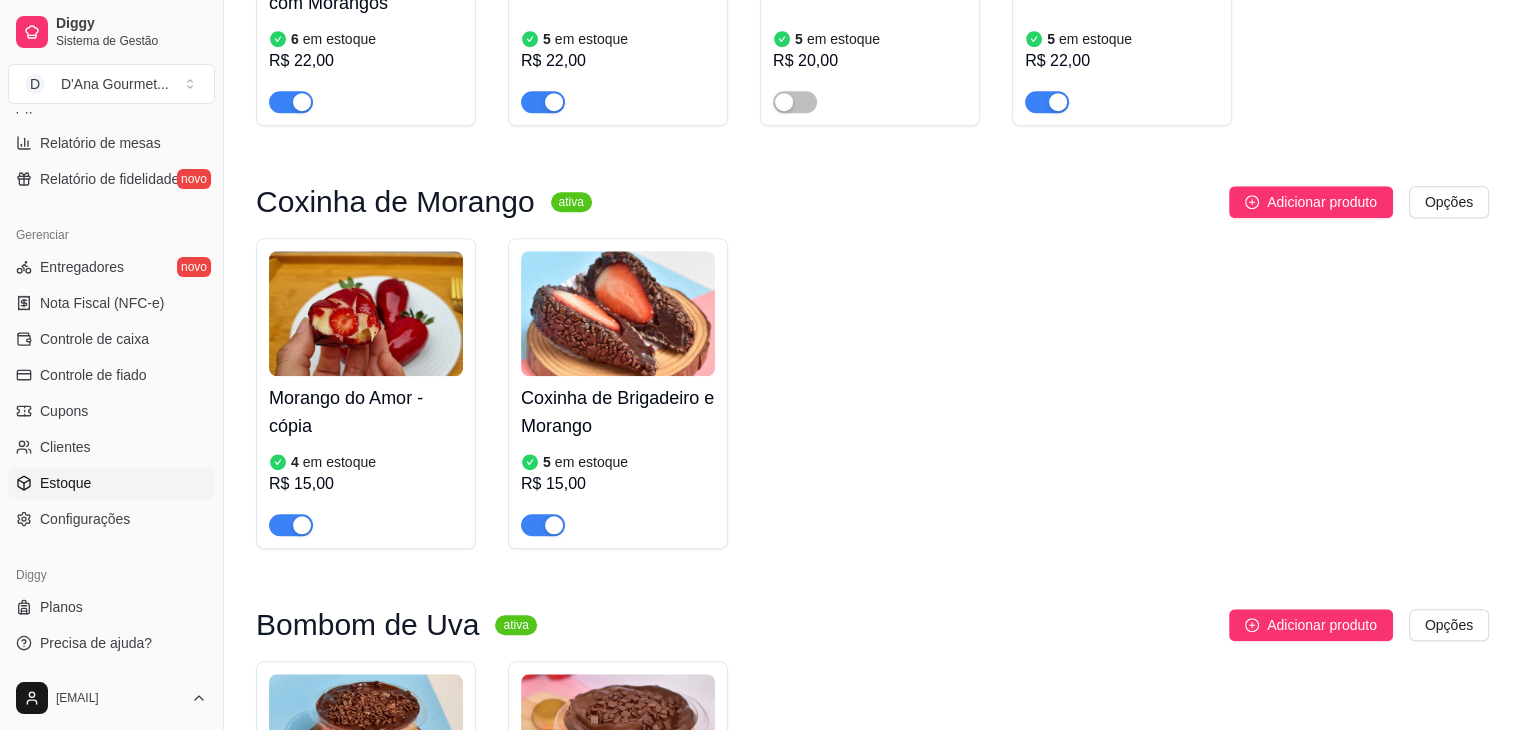 click on "Estoque" at bounding box center [111, 483] 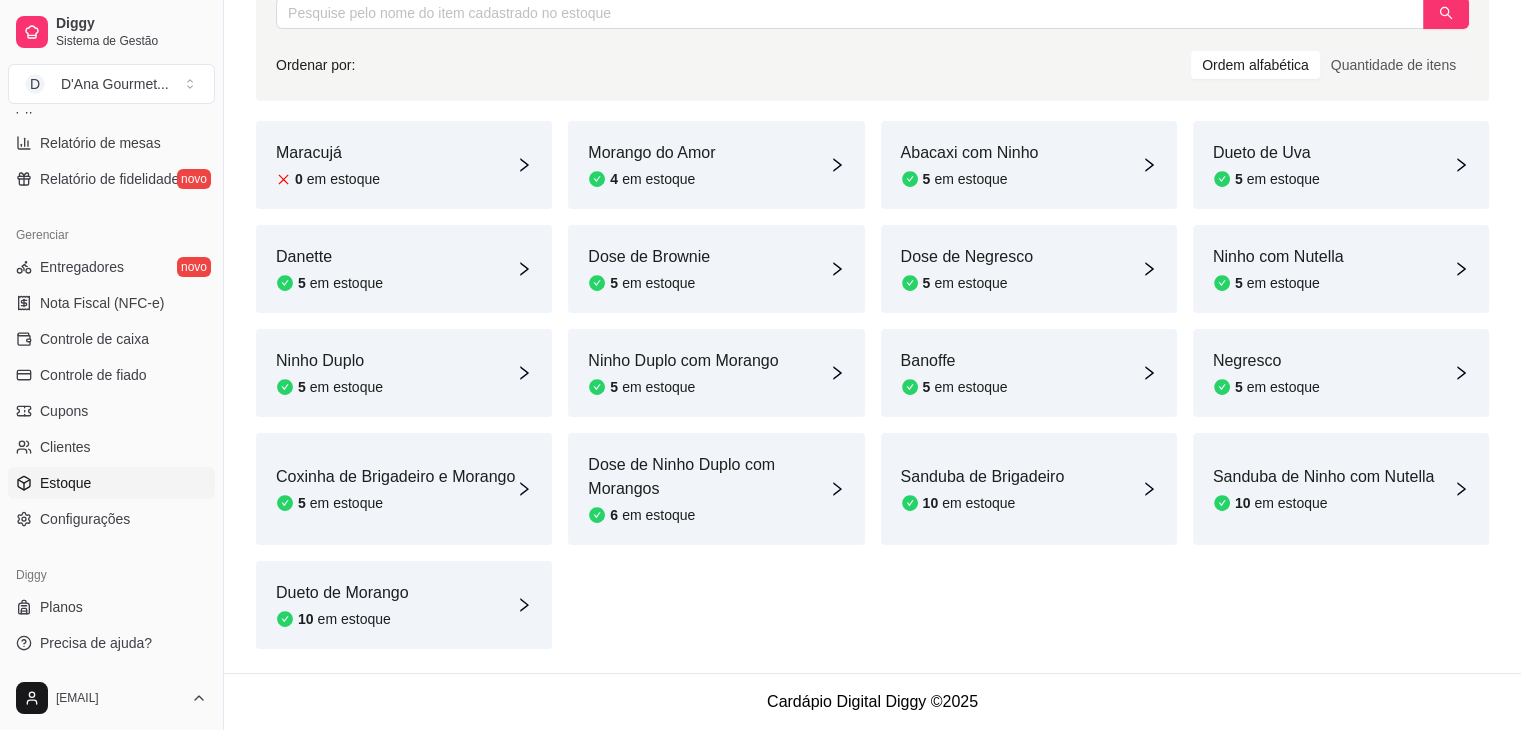 scroll, scrollTop: 0, scrollLeft: 0, axis: both 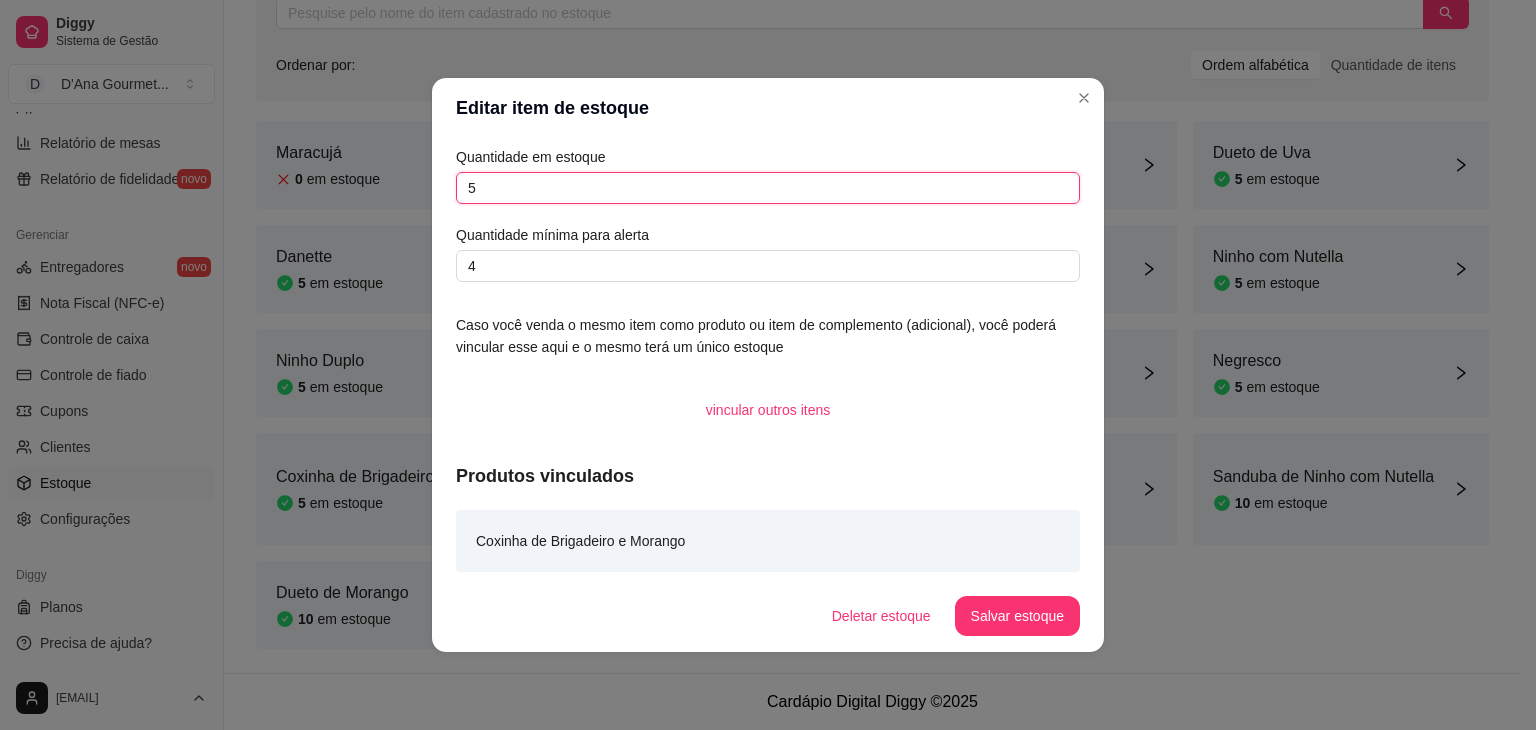 drag, startPoint x: 485, startPoint y: 192, endPoint x: 416, endPoint y: 192, distance: 69 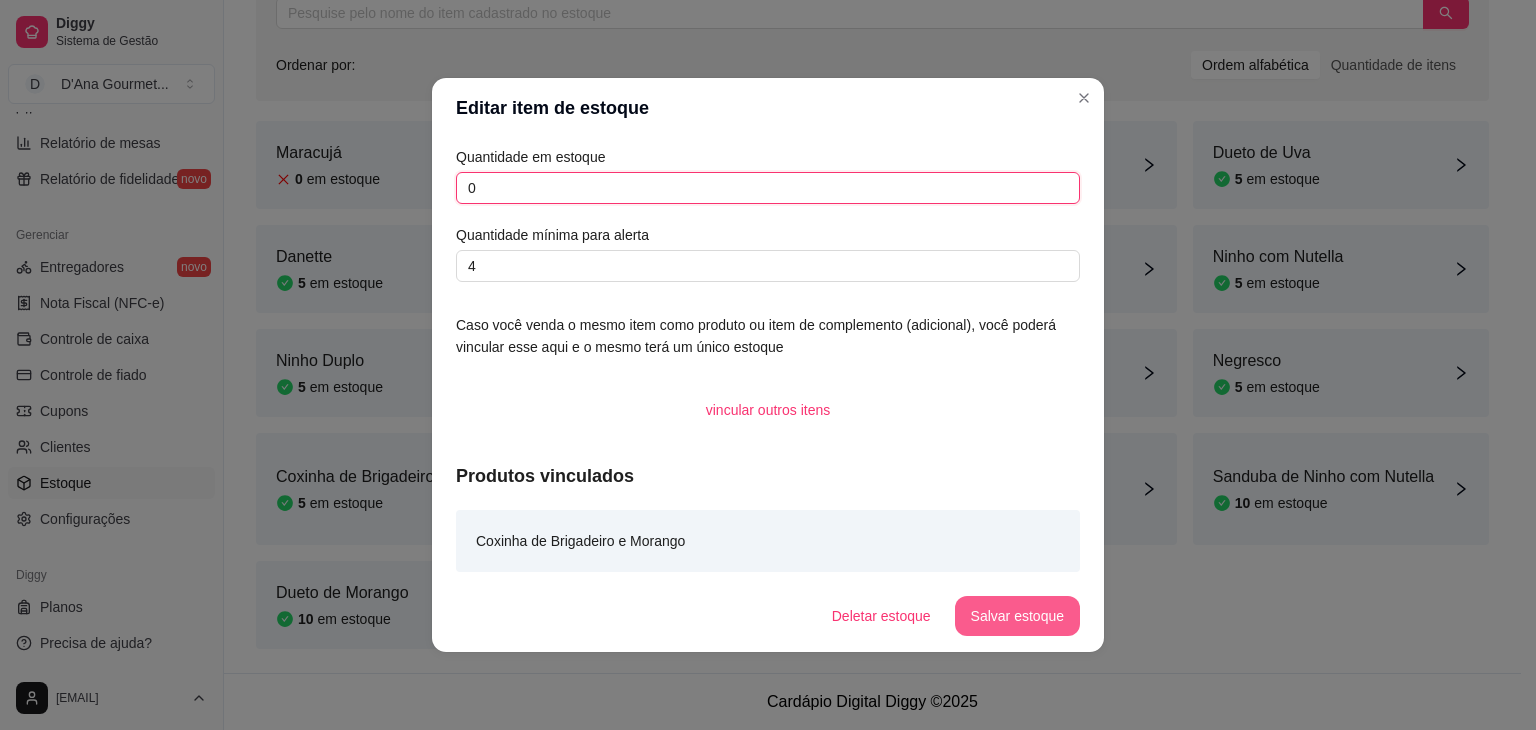 type on "0" 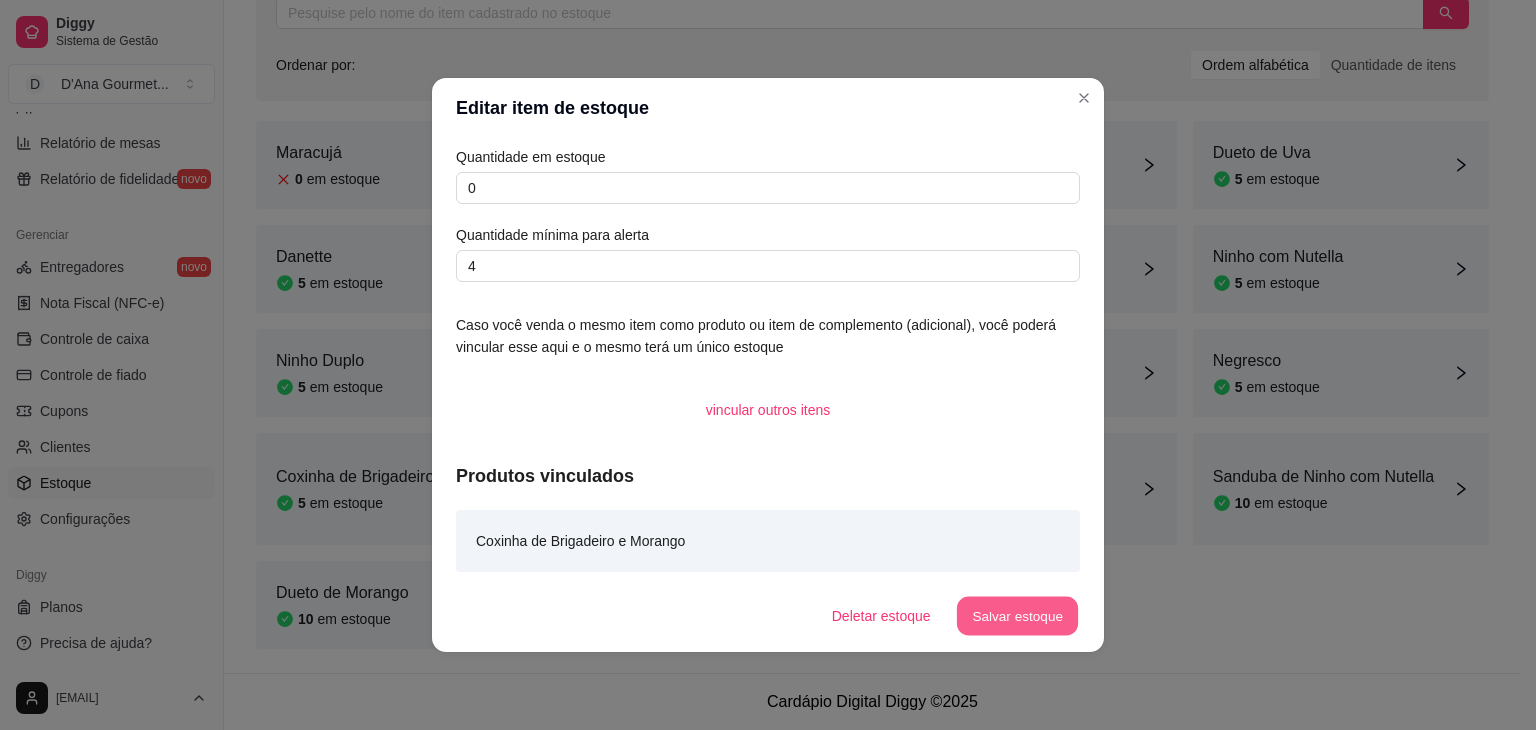 click on "Salvar estoque" at bounding box center (1017, 616) 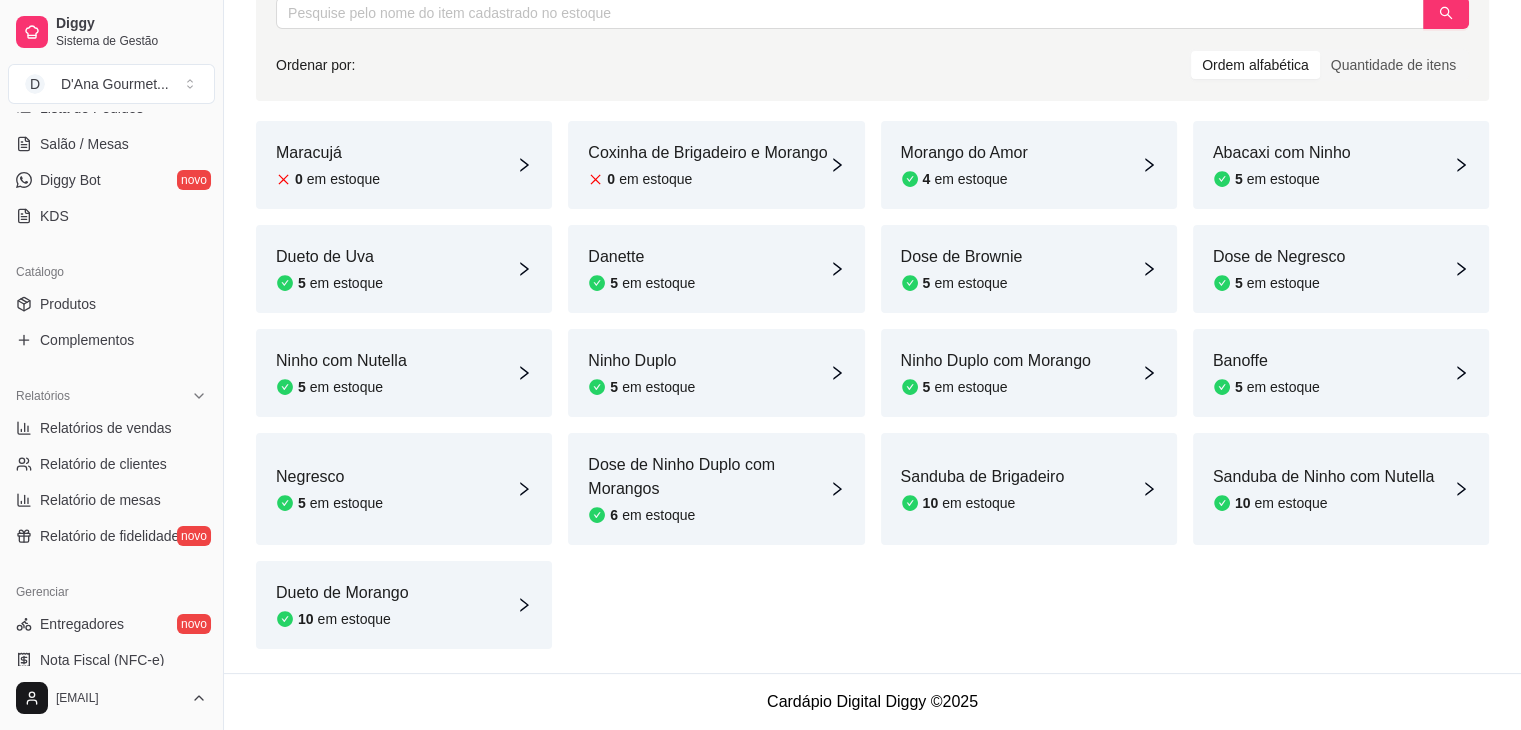 scroll, scrollTop: 317, scrollLeft: 0, axis: vertical 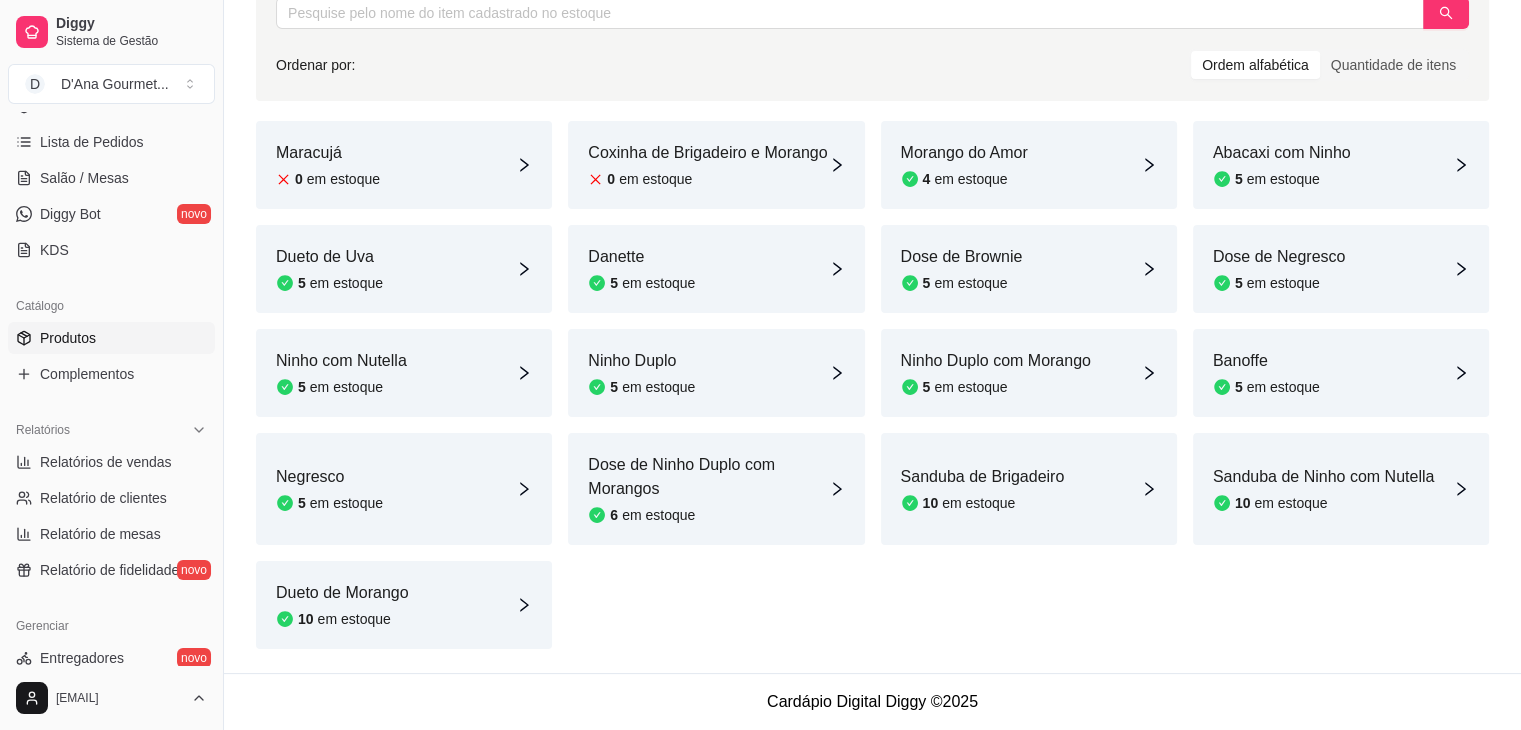 click on "Produtos" at bounding box center [111, 338] 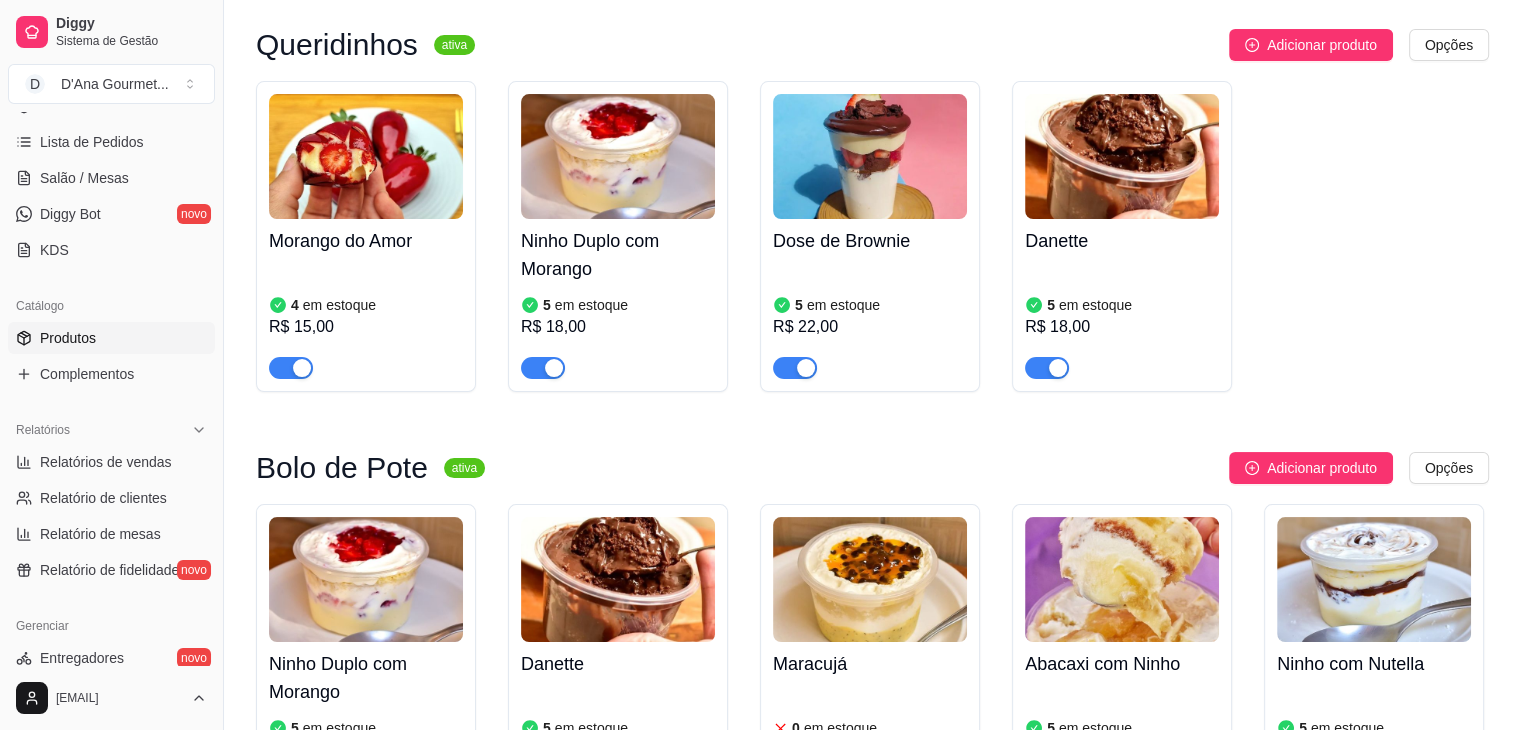 scroll, scrollTop: 0, scrollLeft: 0, axis: both 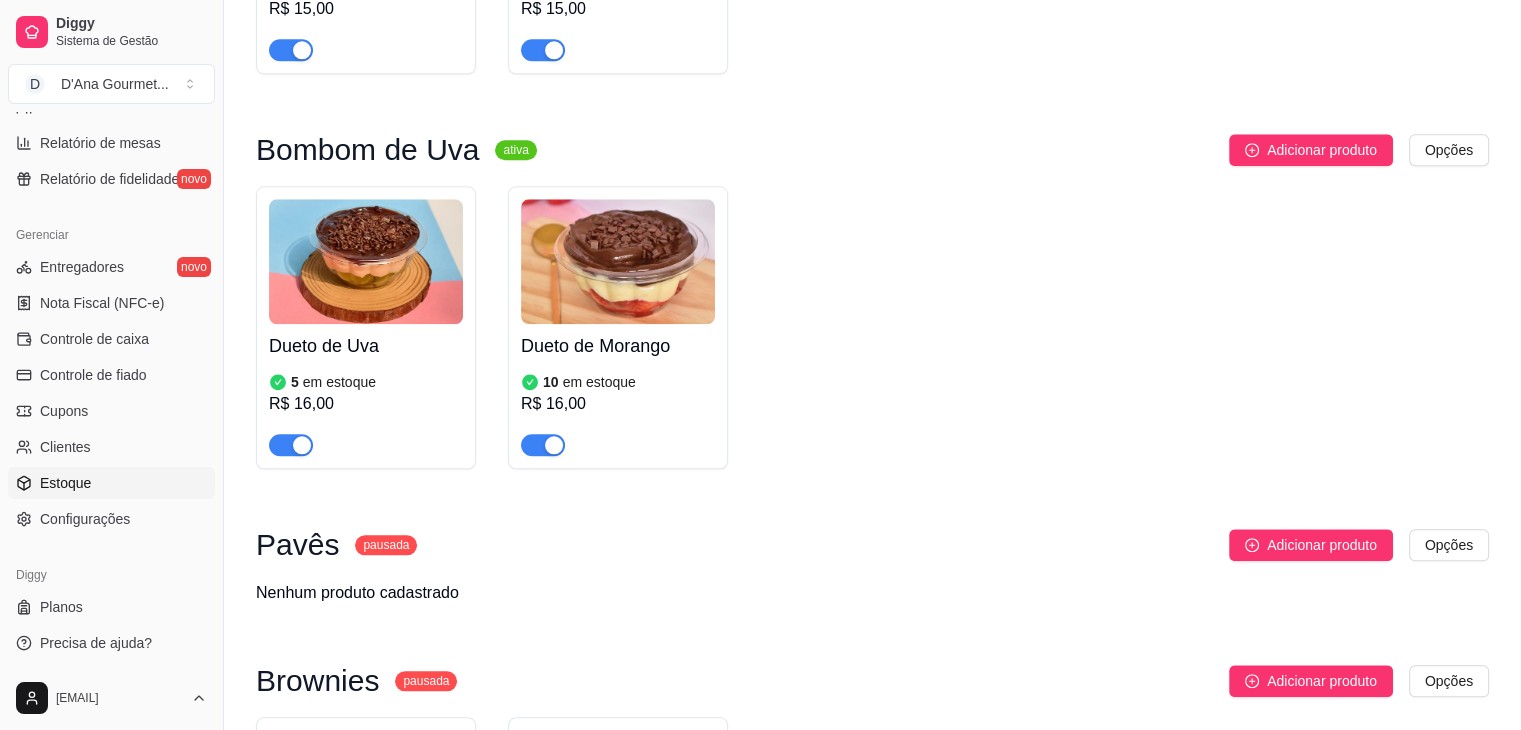 click on "Estoque" at bounding box center (111, 483) 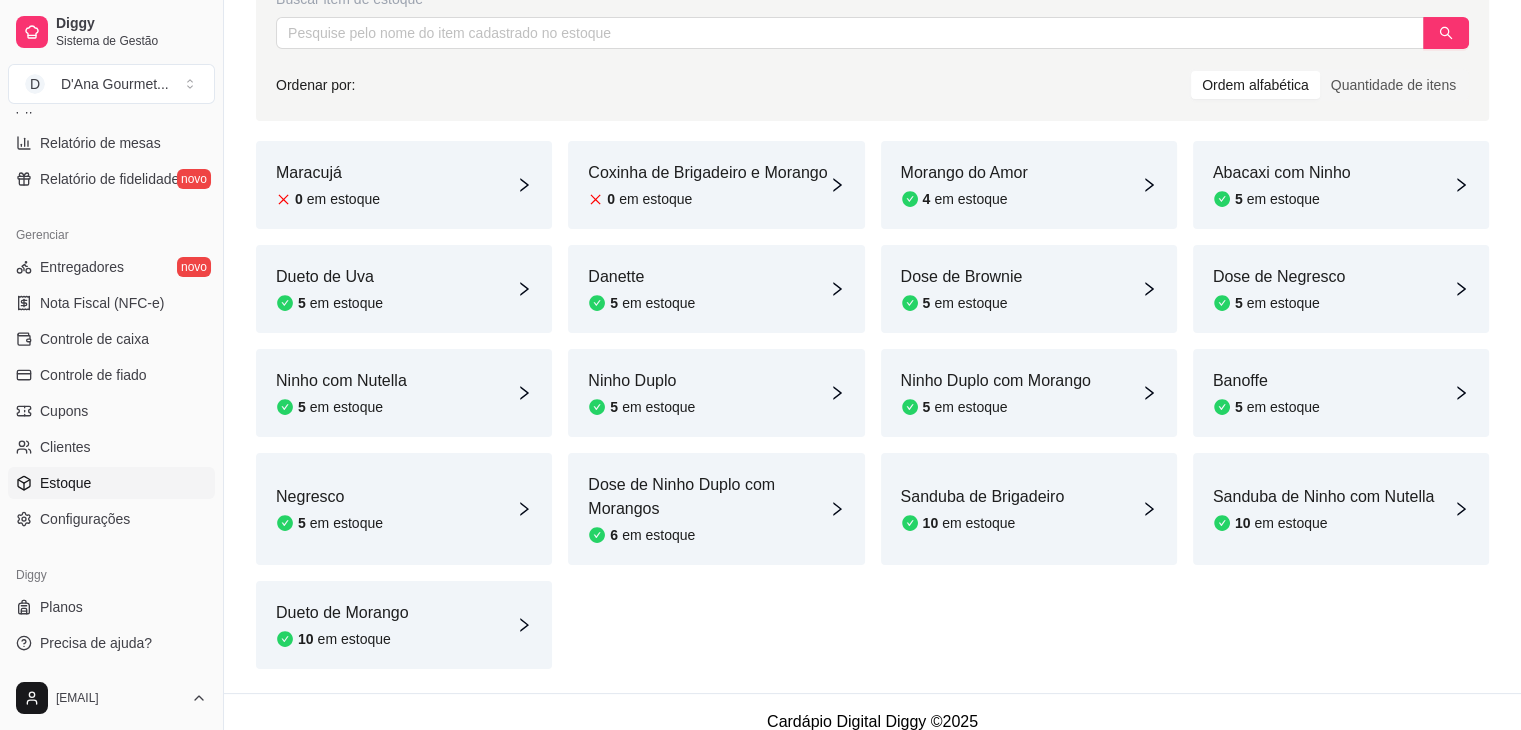 scroll, scrollTop: 171, scrollLeft: 0, axis: vertical 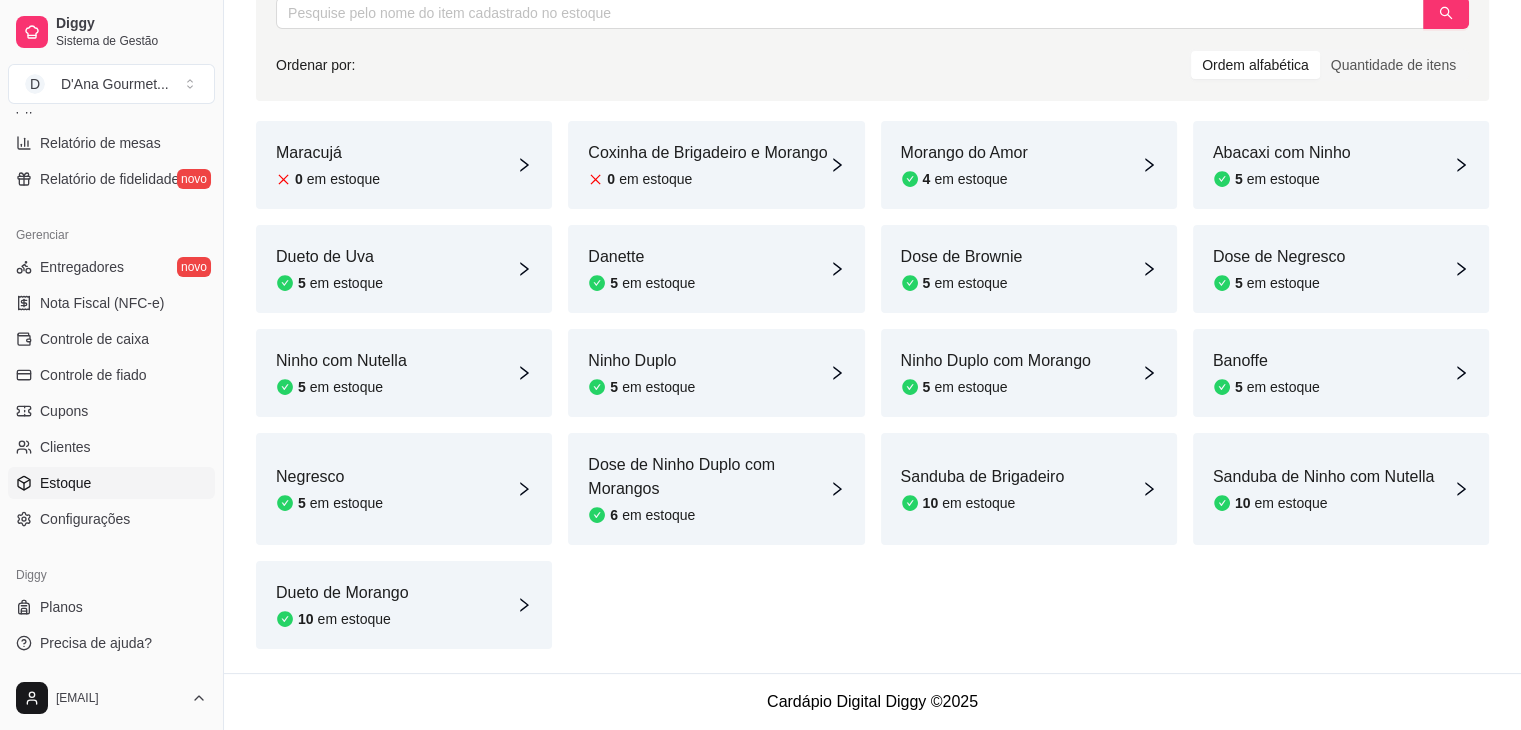 click on "Dueto de Uva 5 em estoque" at bounding box center [404, 269] 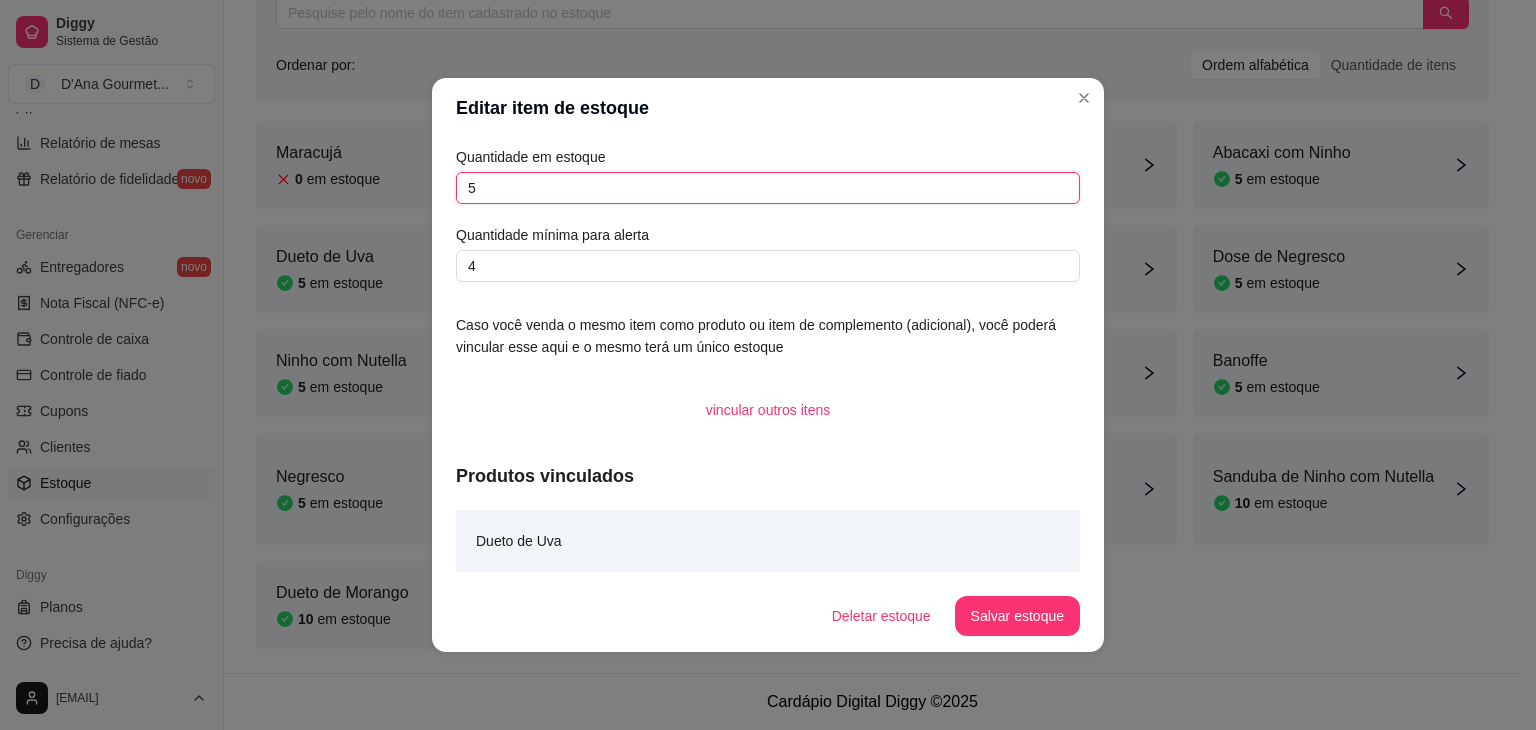 drag, startPoint x: 490, startPoint y: 201, endPoint x: 429, endPoint y: 199, distance: 61.03278 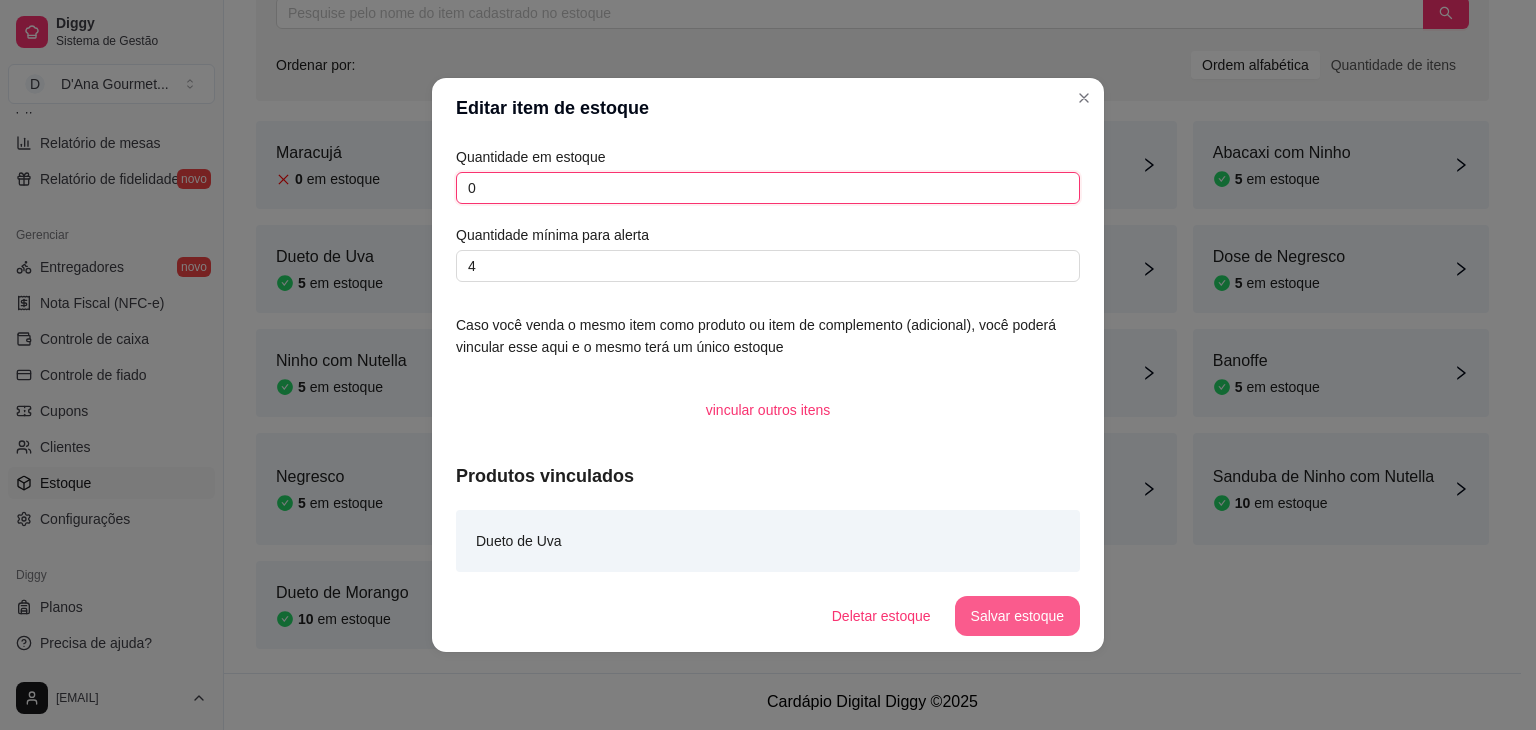type on "0" 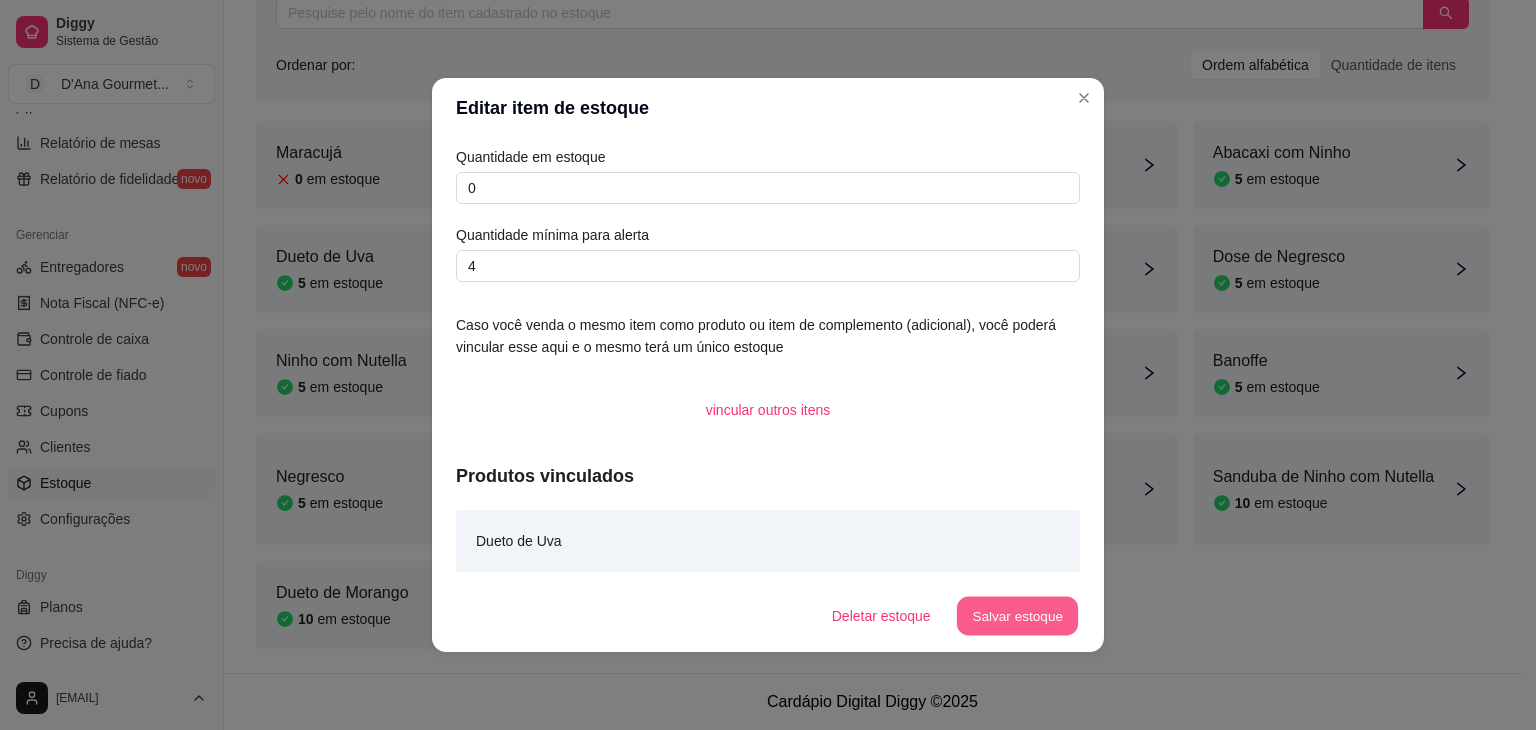 click on "Salvar estoque" at bounding box center [1017, 616] 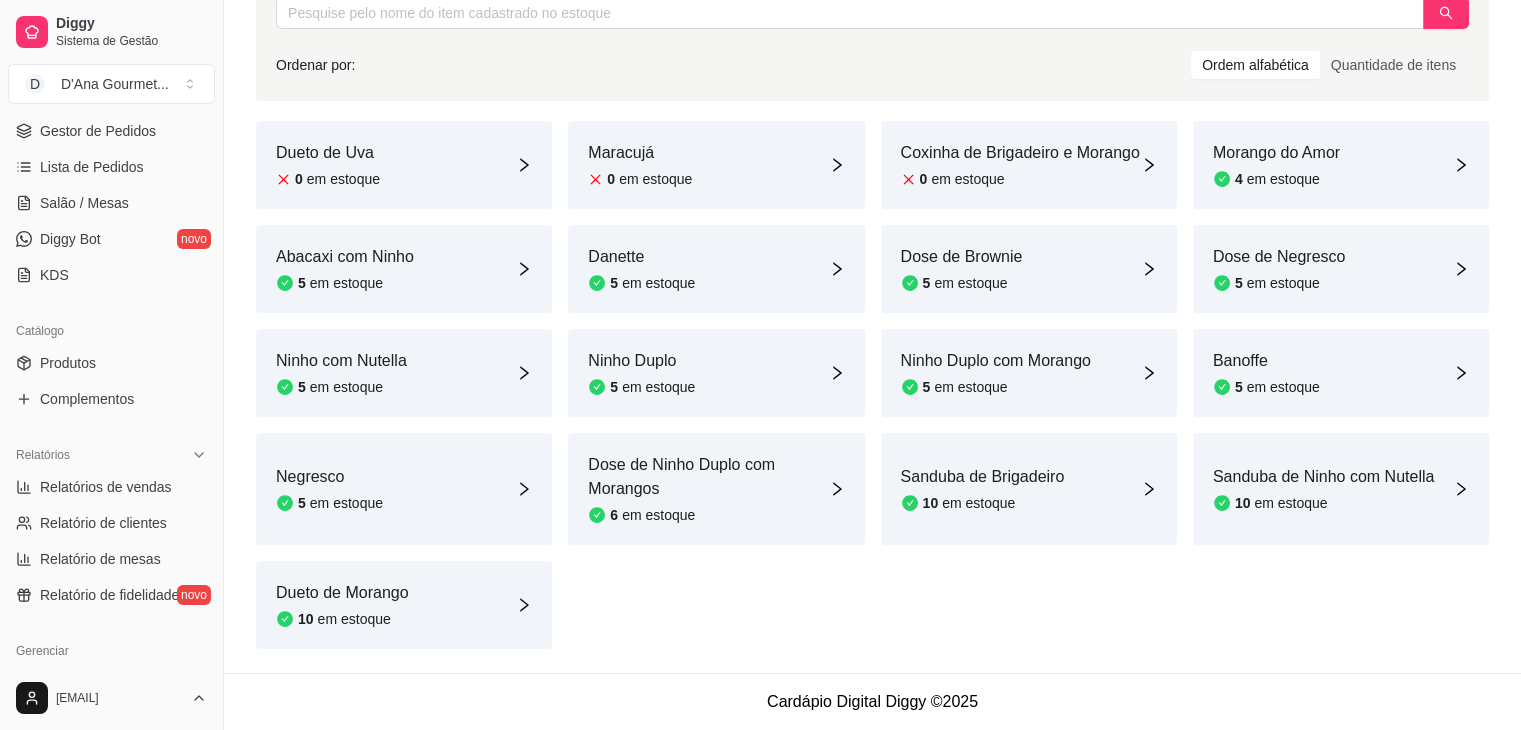 scroll, scrollTop: 259, scrollLeft: 0, axis: vertical 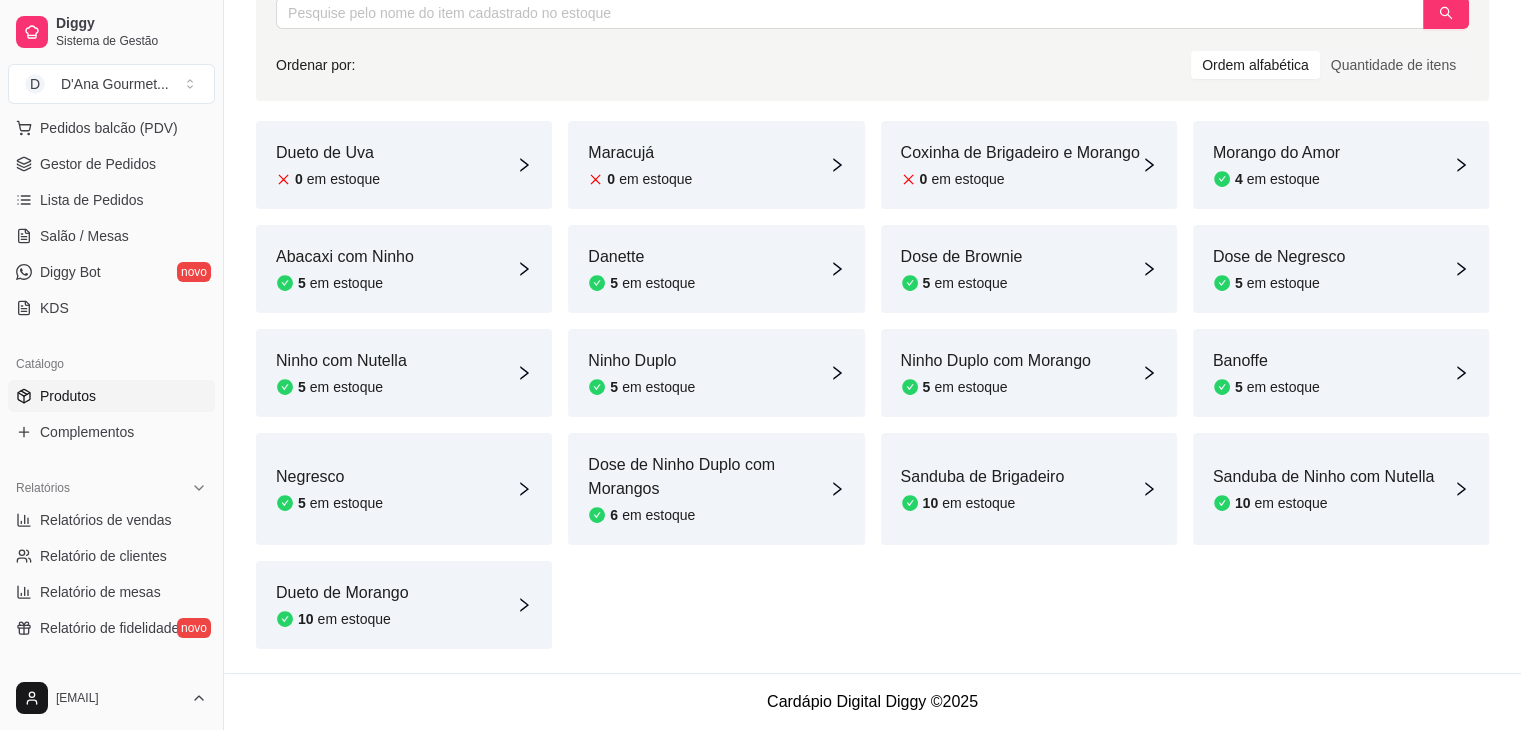 click on "Produtos" at bounding box center [111, 396] 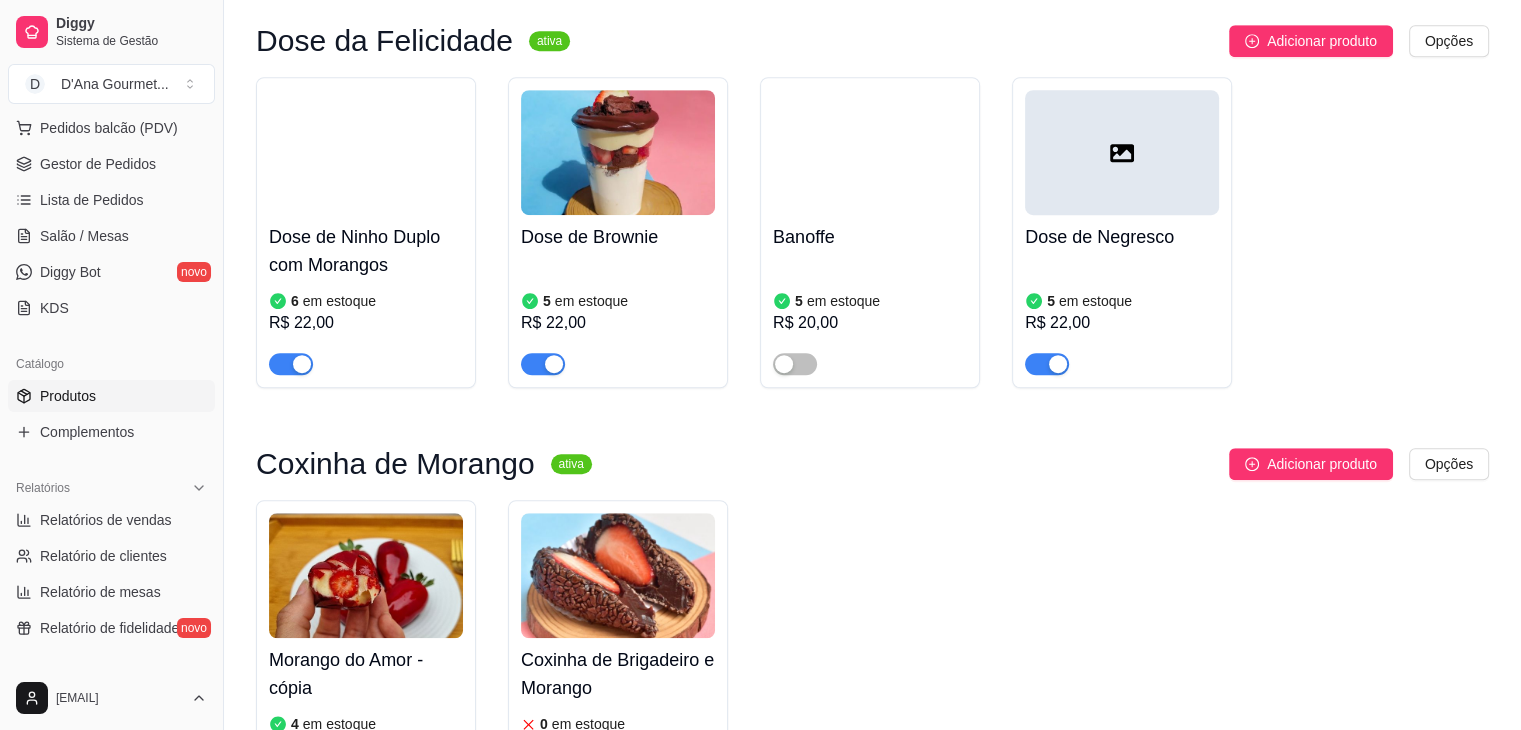 scroll, scrollTop: 1404, scrollLeft: 0, axis: vertical 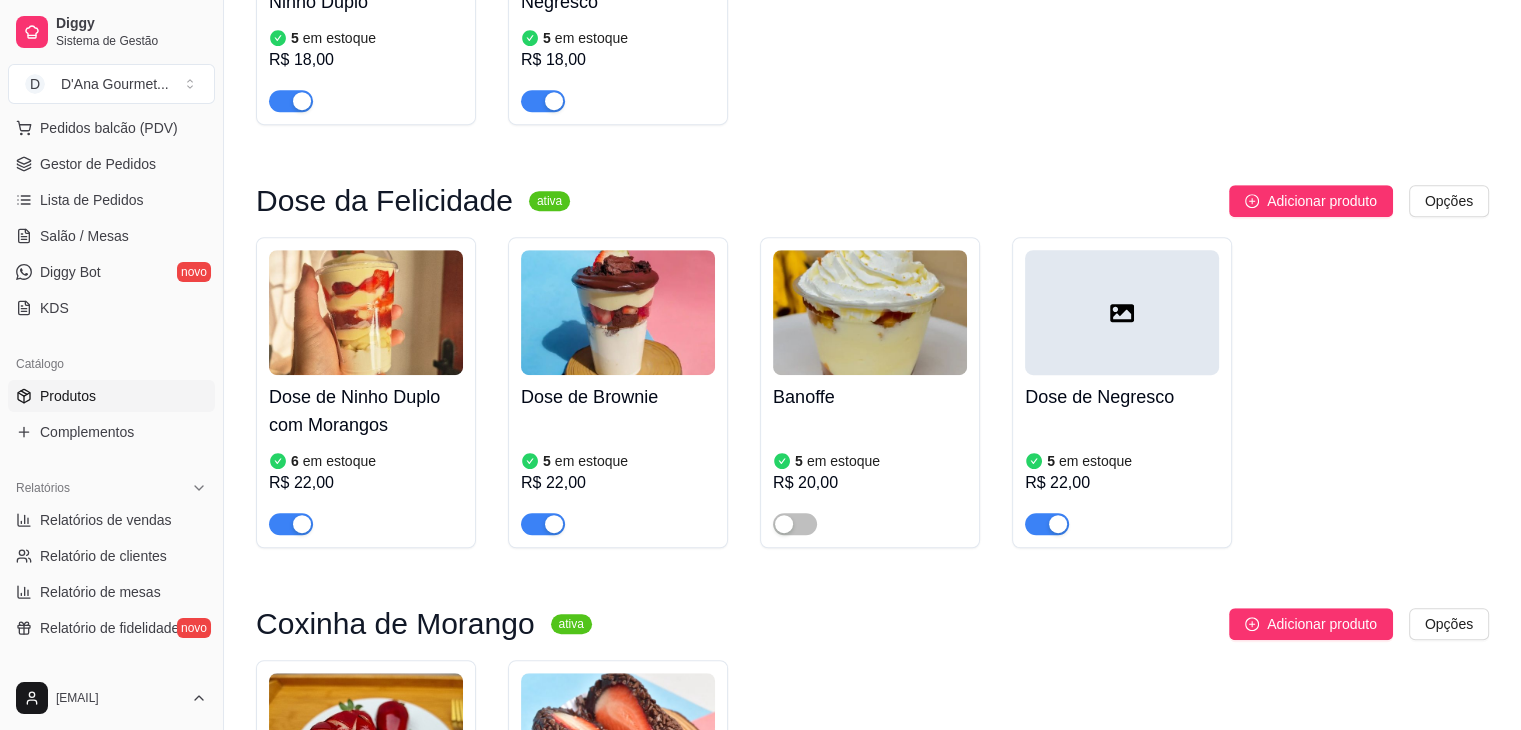 click at bounding box center [1122, 312] 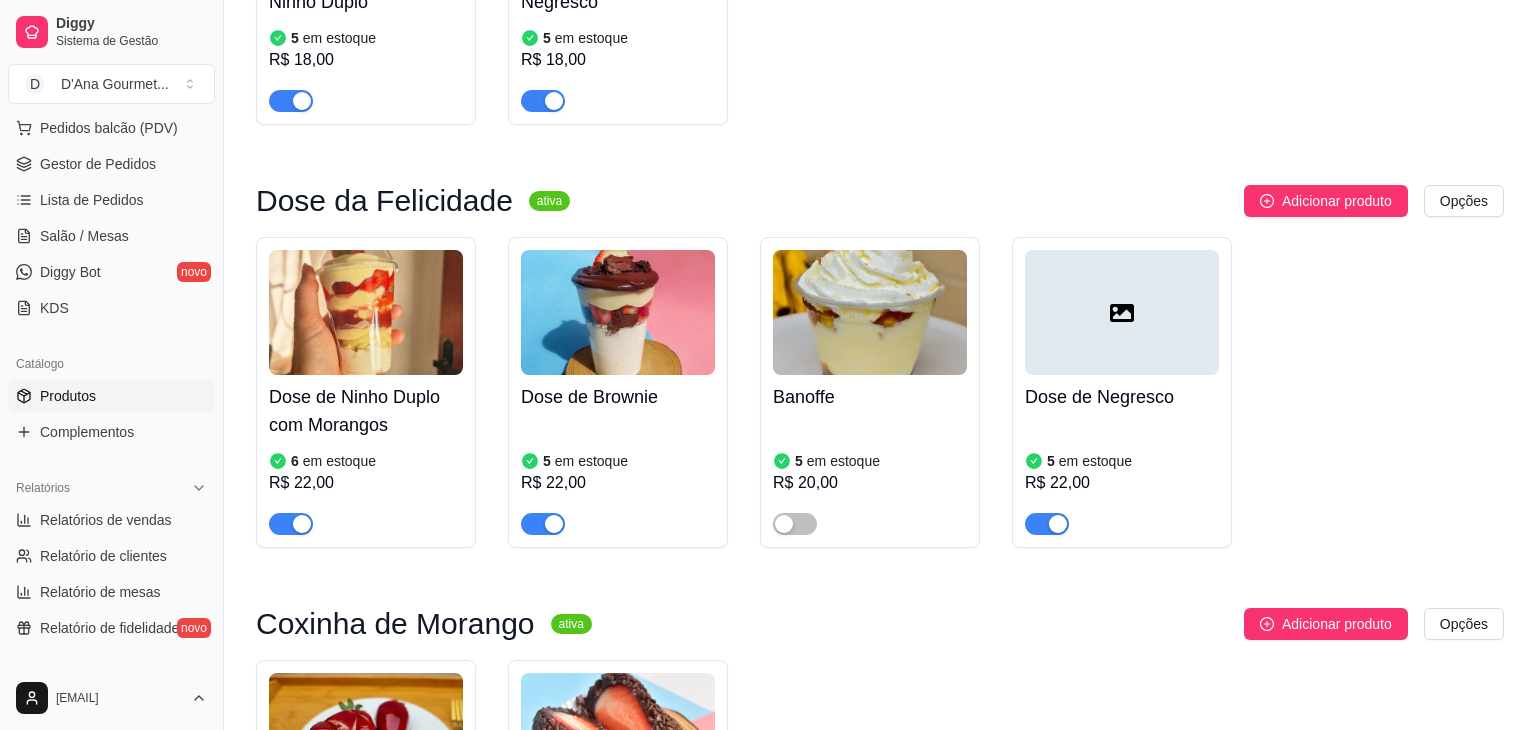 type 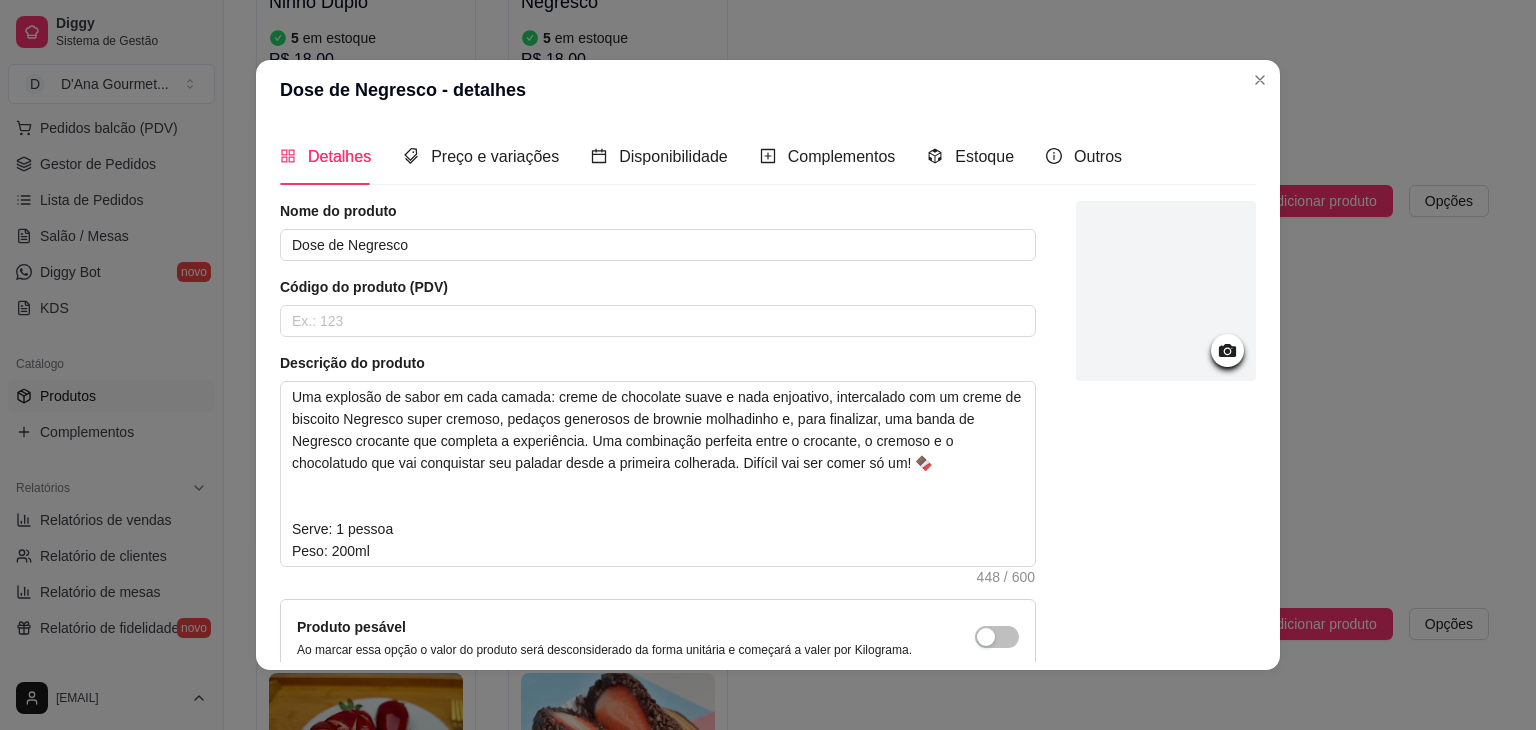 click at bounding box center (1166, 291) 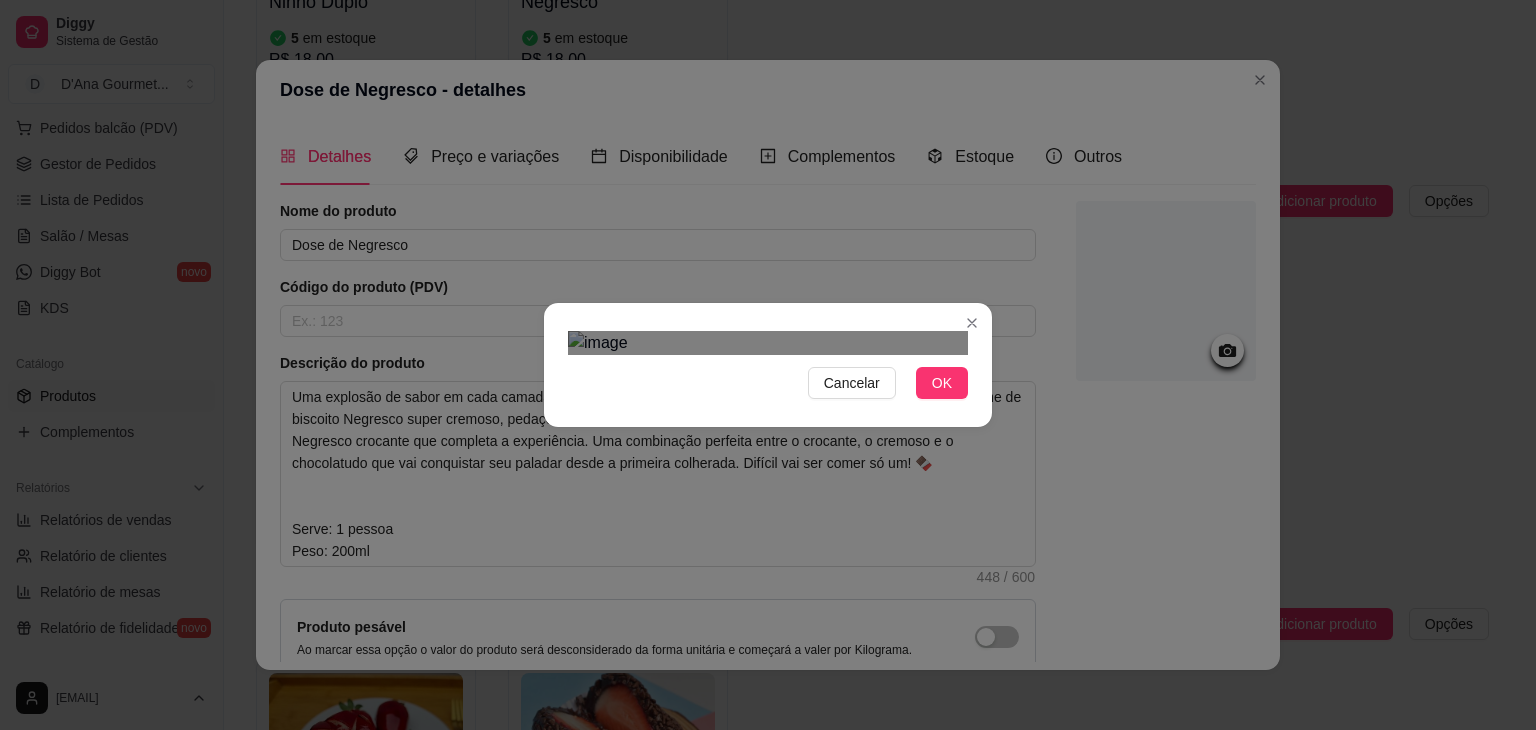 click at bounding box center [788, 629] 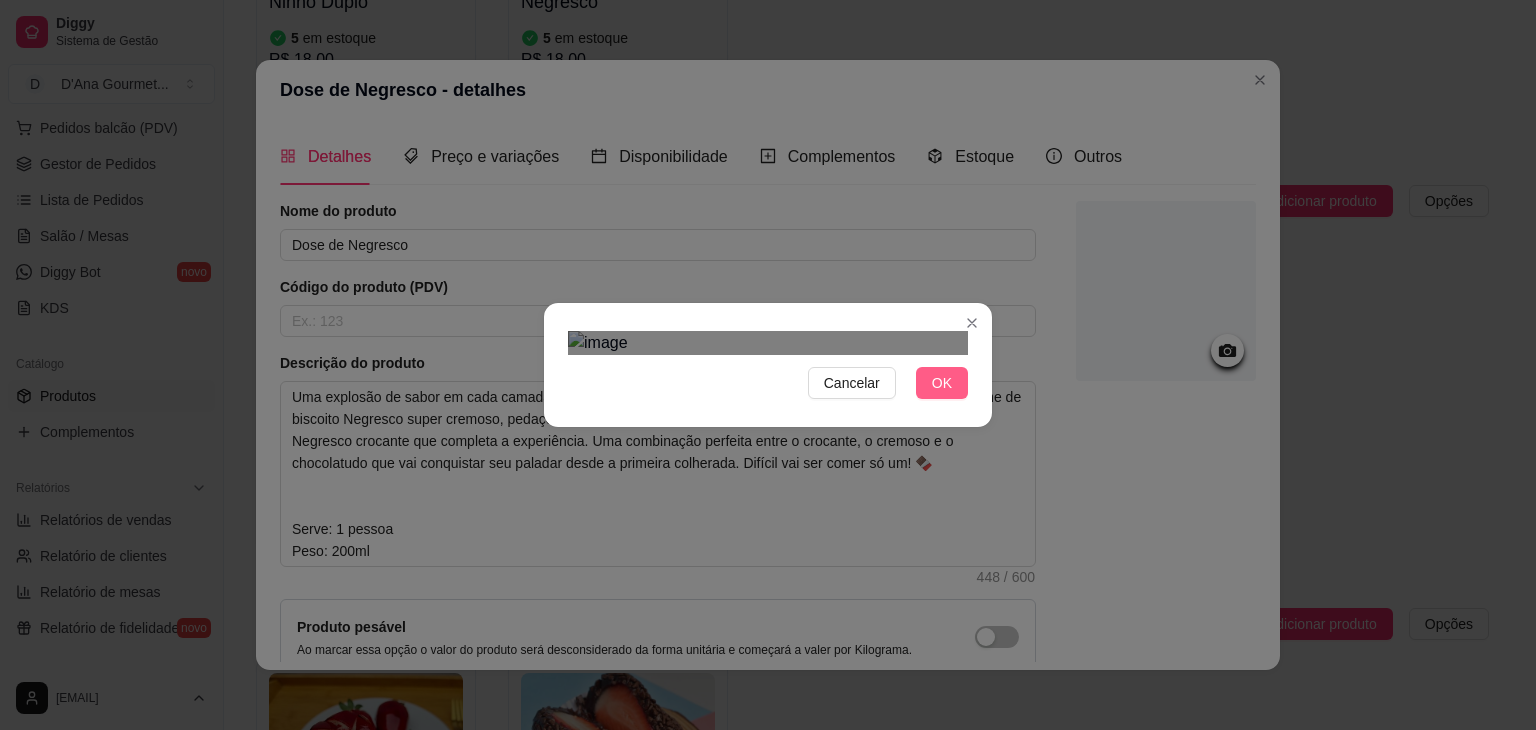click on "OK" at bounding box center (942, 383) 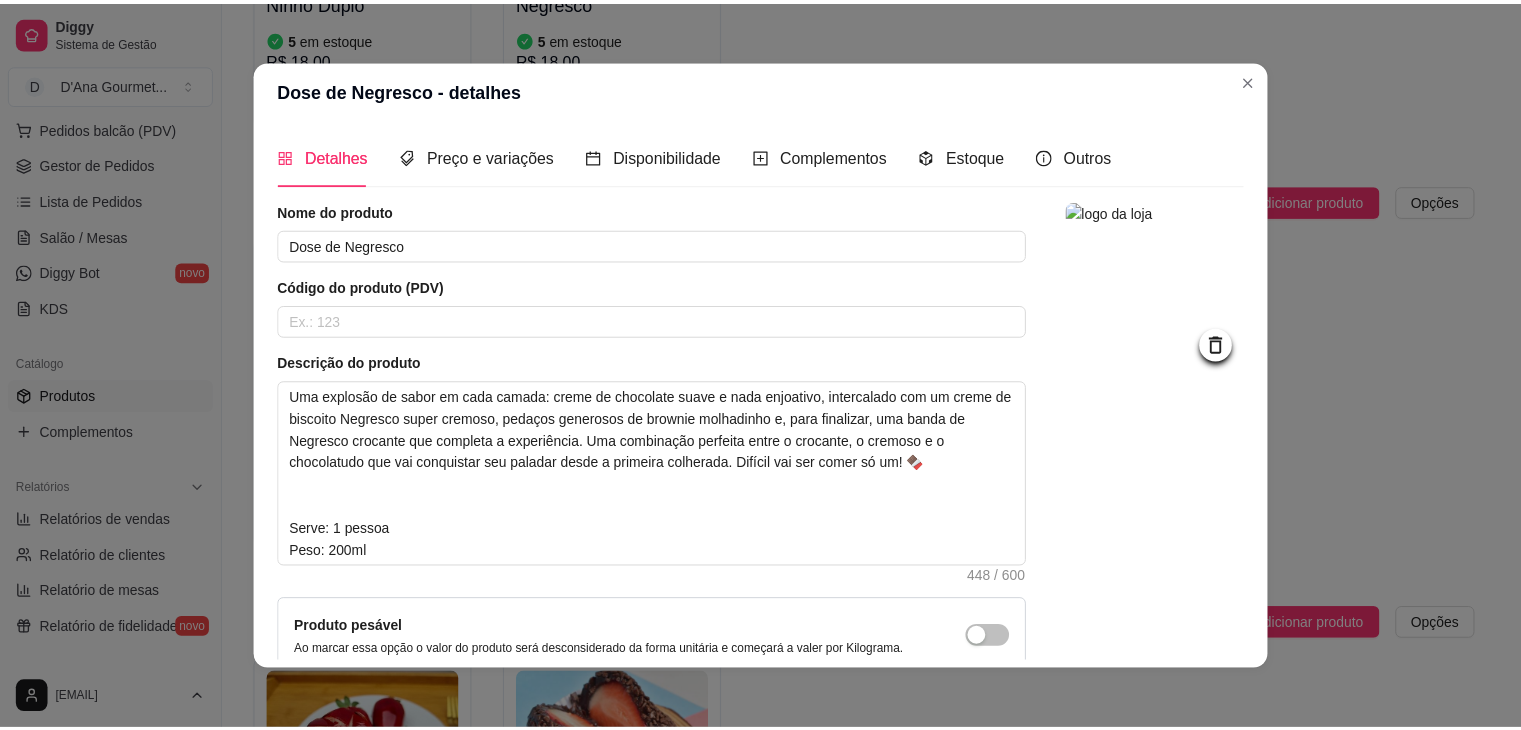 scroll, scrollTop: 192, scrollLeft: 0, axis: vertical 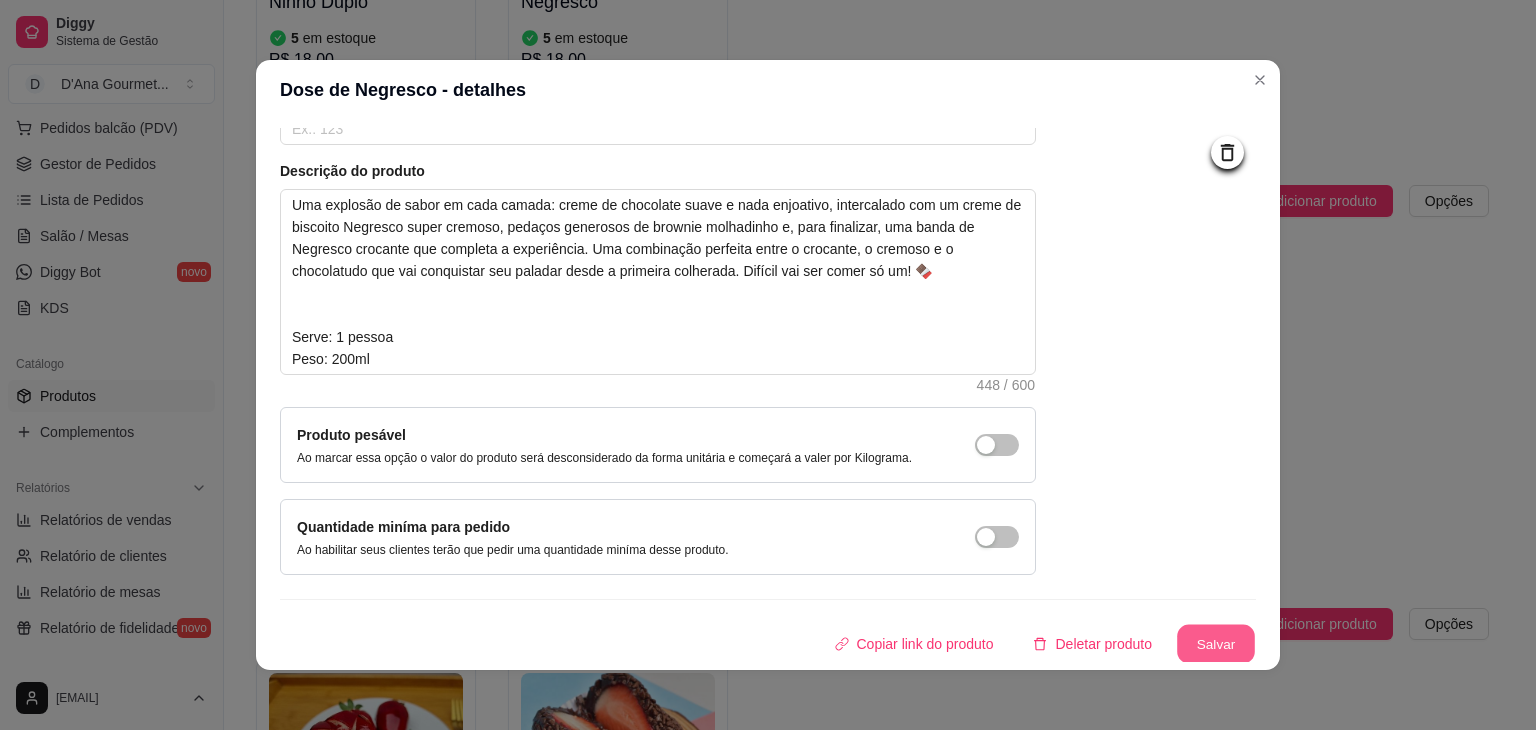 click on "Salvar" at bounding box center [1216, 644] 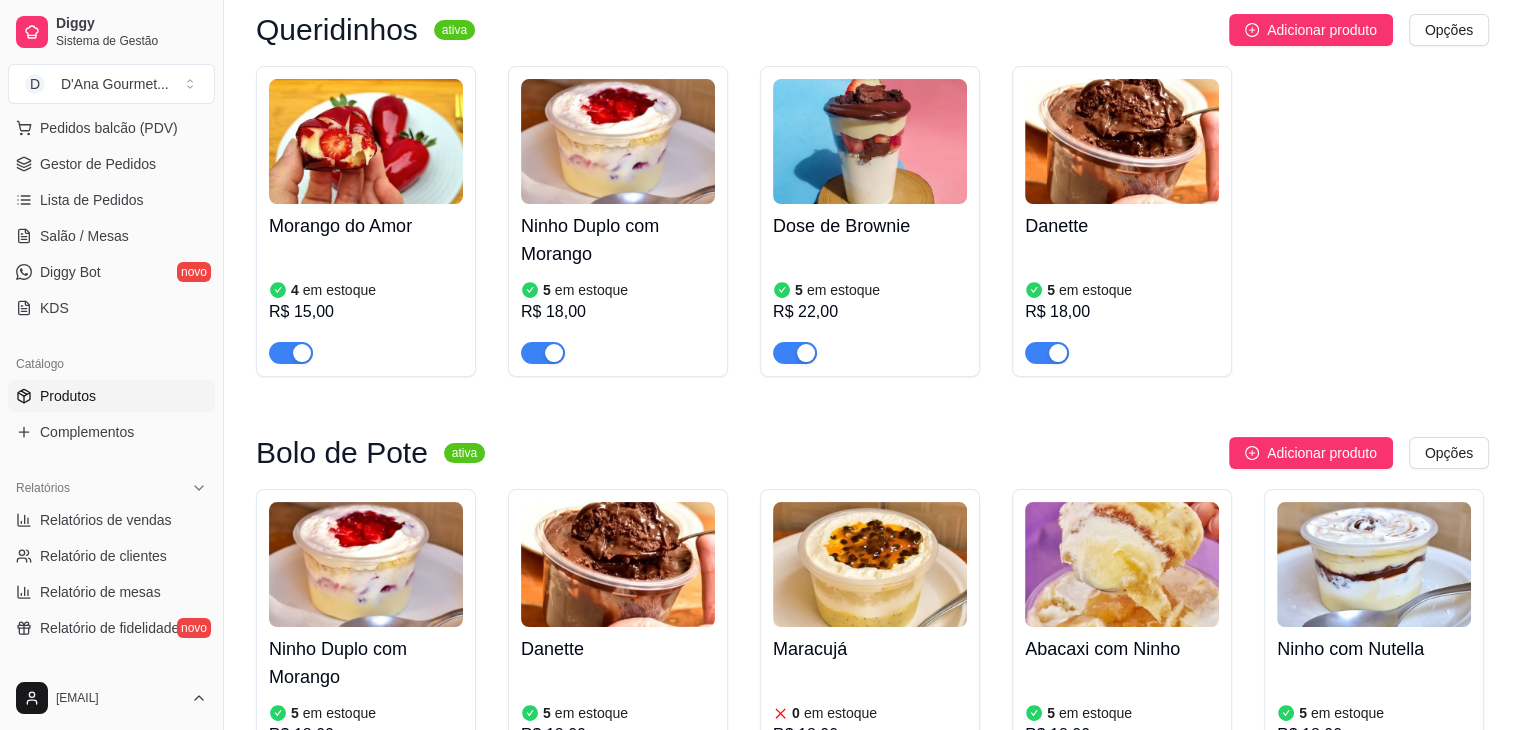 scroll, scrollTop: 0, scrollLeft: 0, axis: both 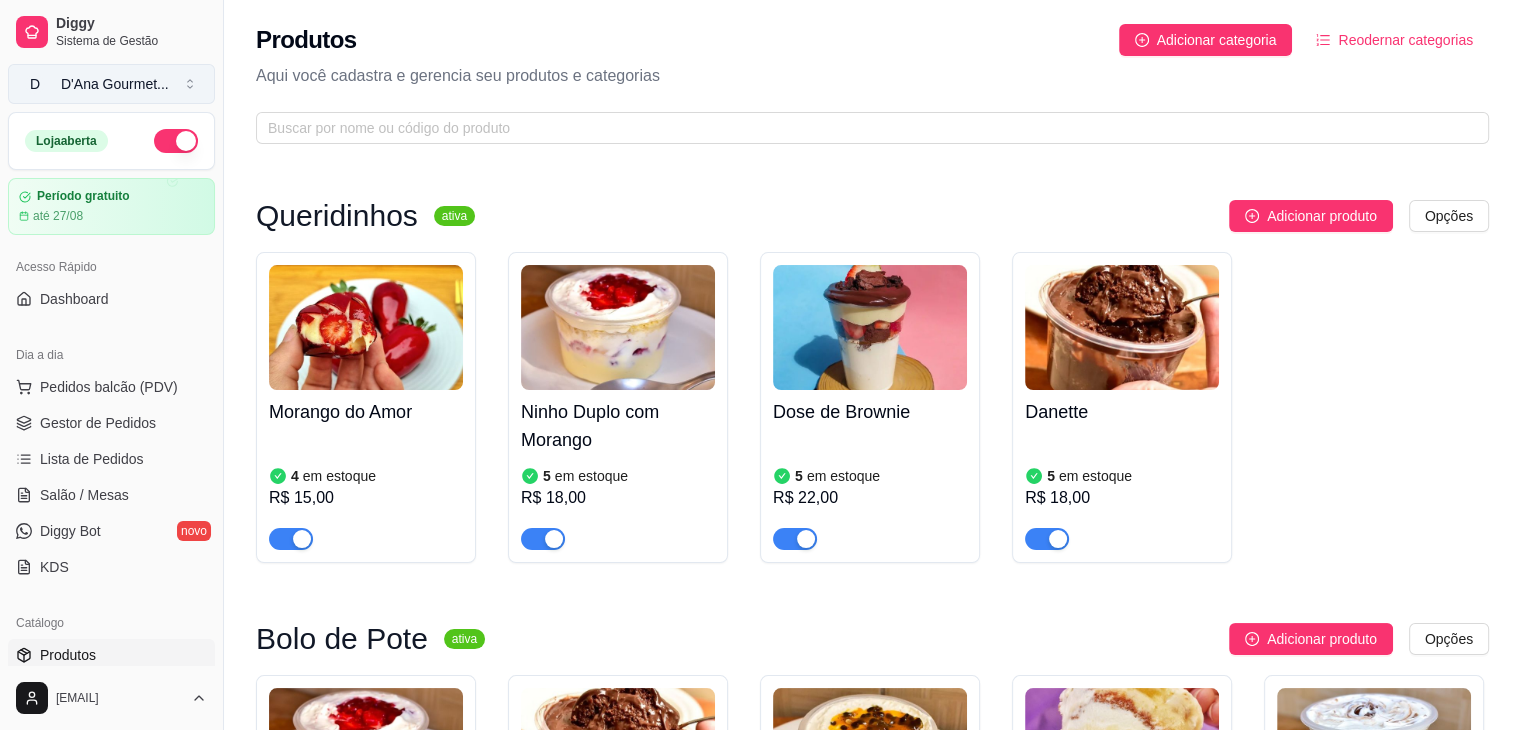 click on "D'Ana Gourmet ..." at bounding box center (115, 84) 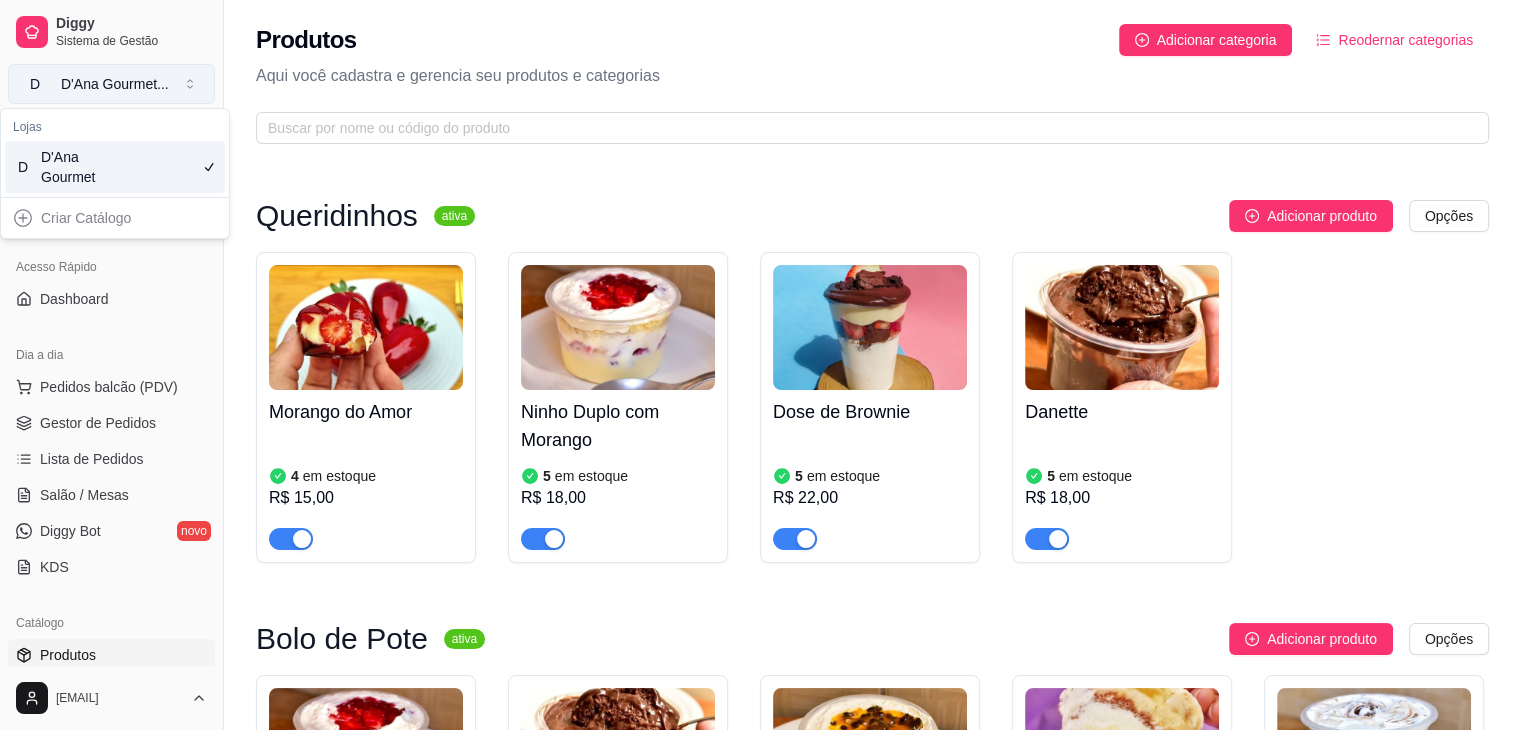 click on "D'Ana Gourmet ..." at bounding box center (115, 84) 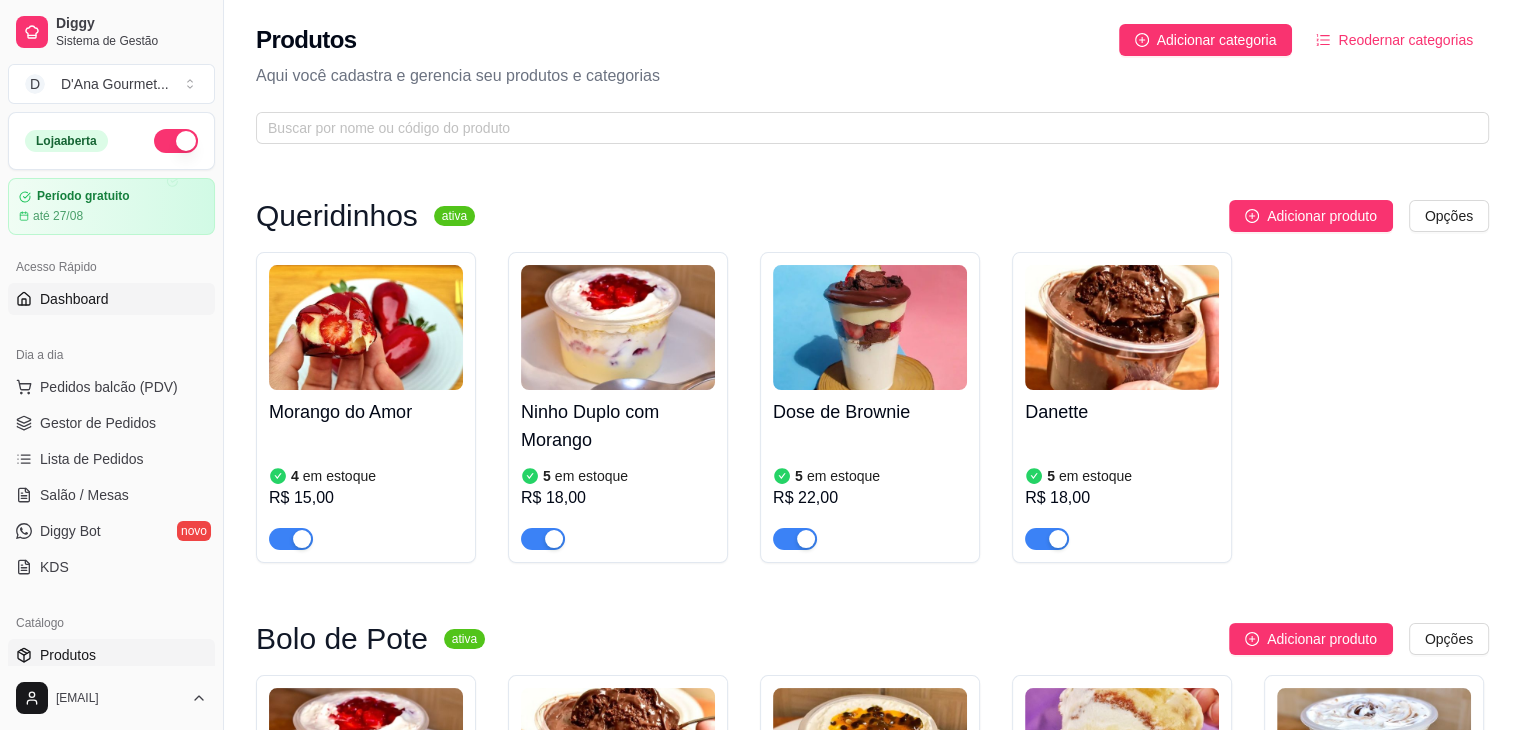 click on "Dashboard" at bounding box center [74, 299] 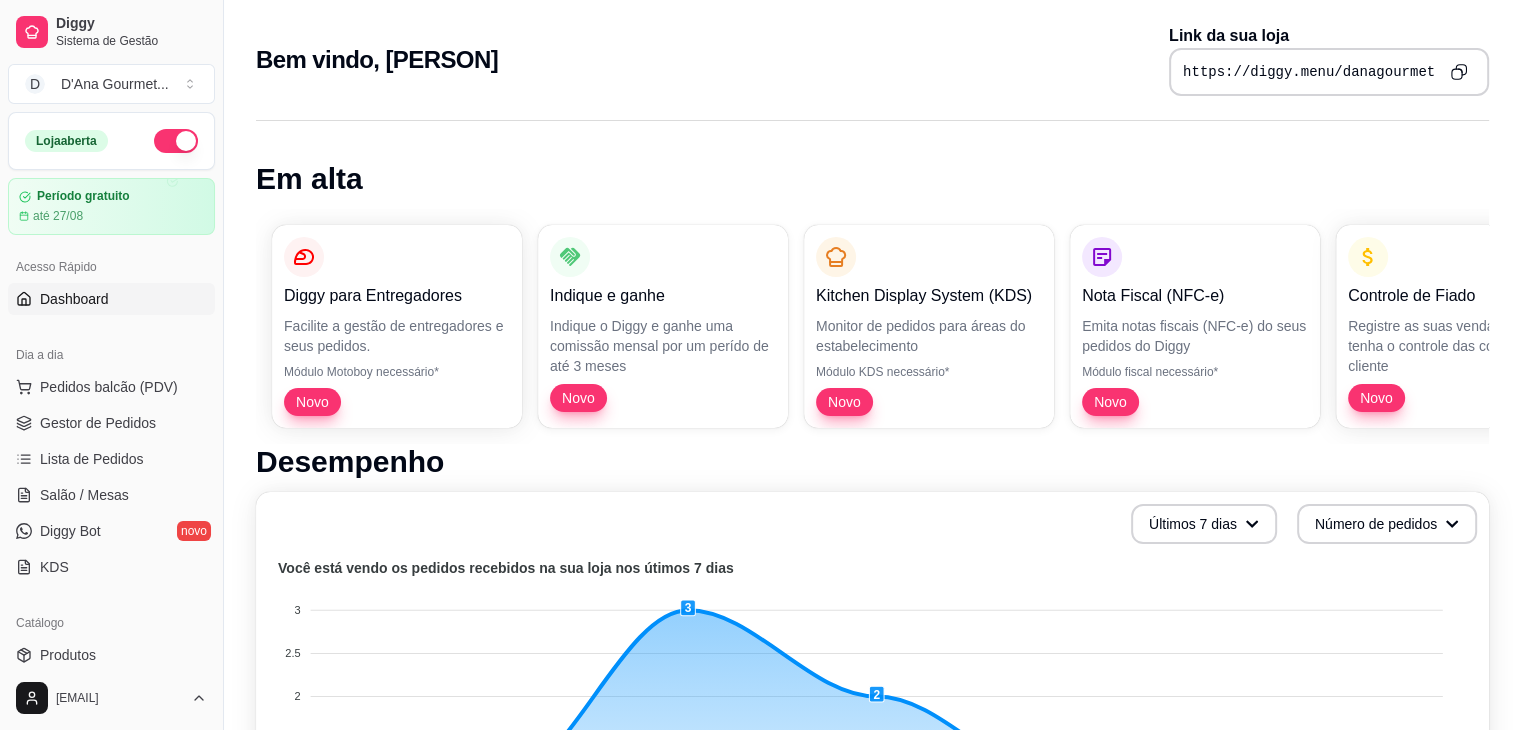 click 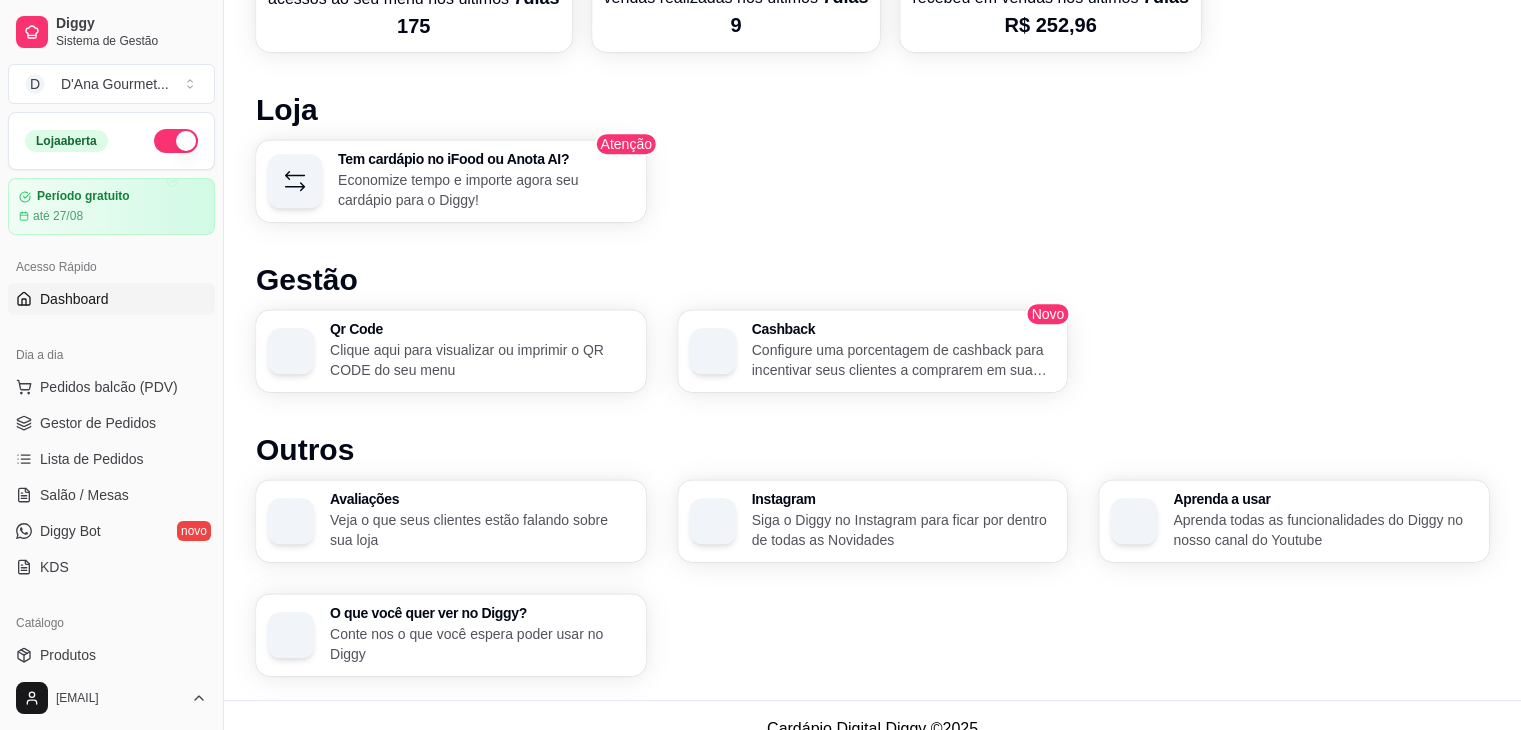 scroll, scrollTop: 1050, scrollLeft: 0, axis: vertical 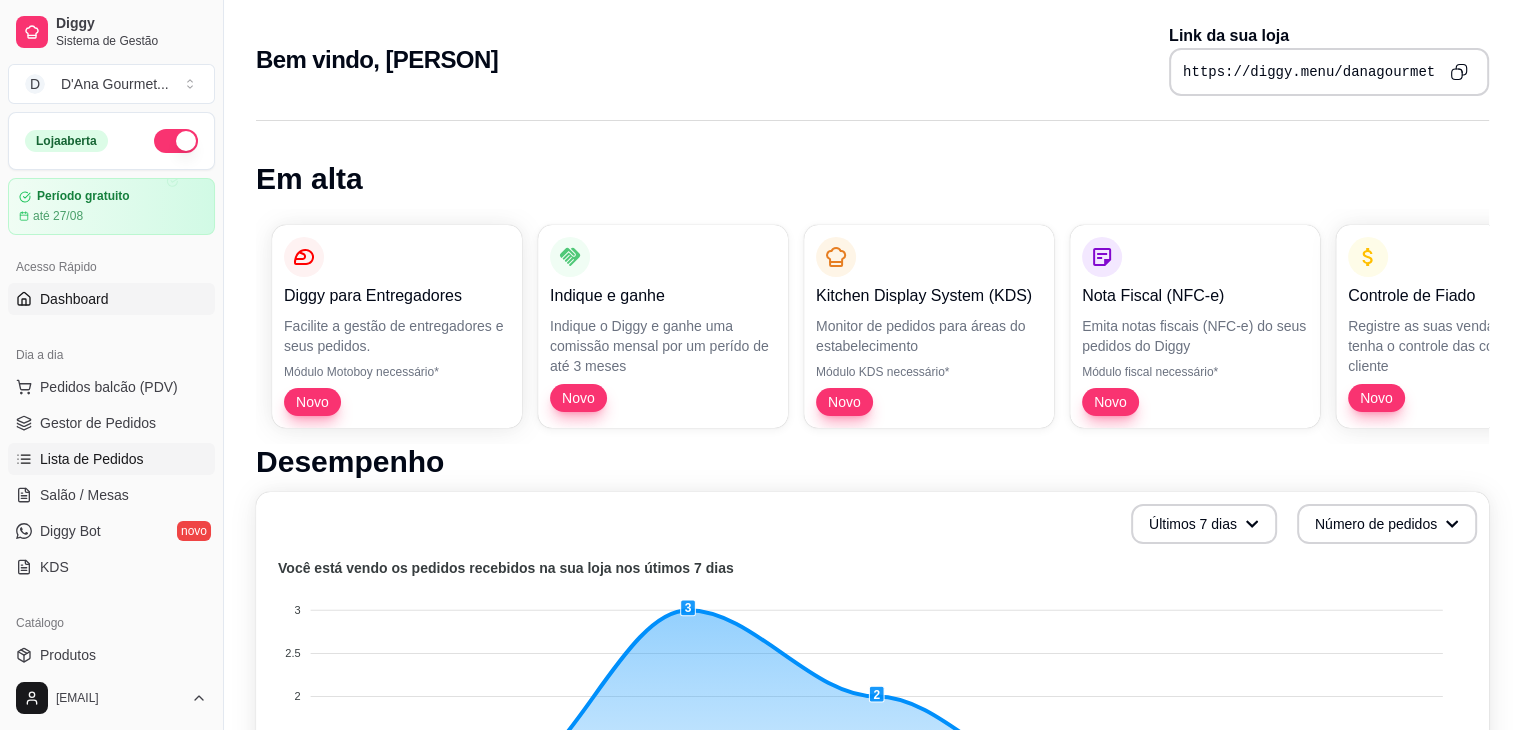 click on "Lista de Pedidos" at bounding box center (92, 459) 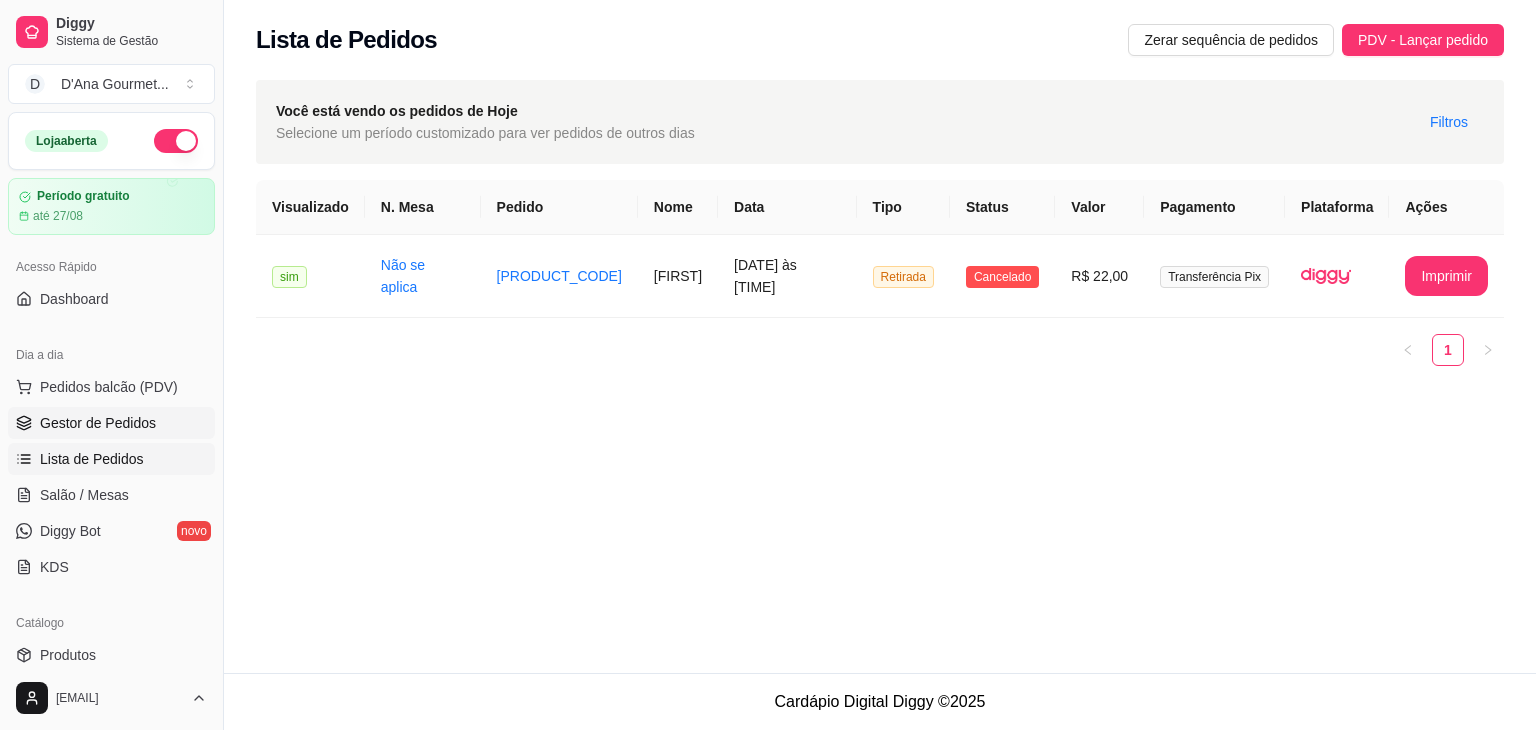 click on "Gestor de Pedidos" at bounding box center (111, 423) 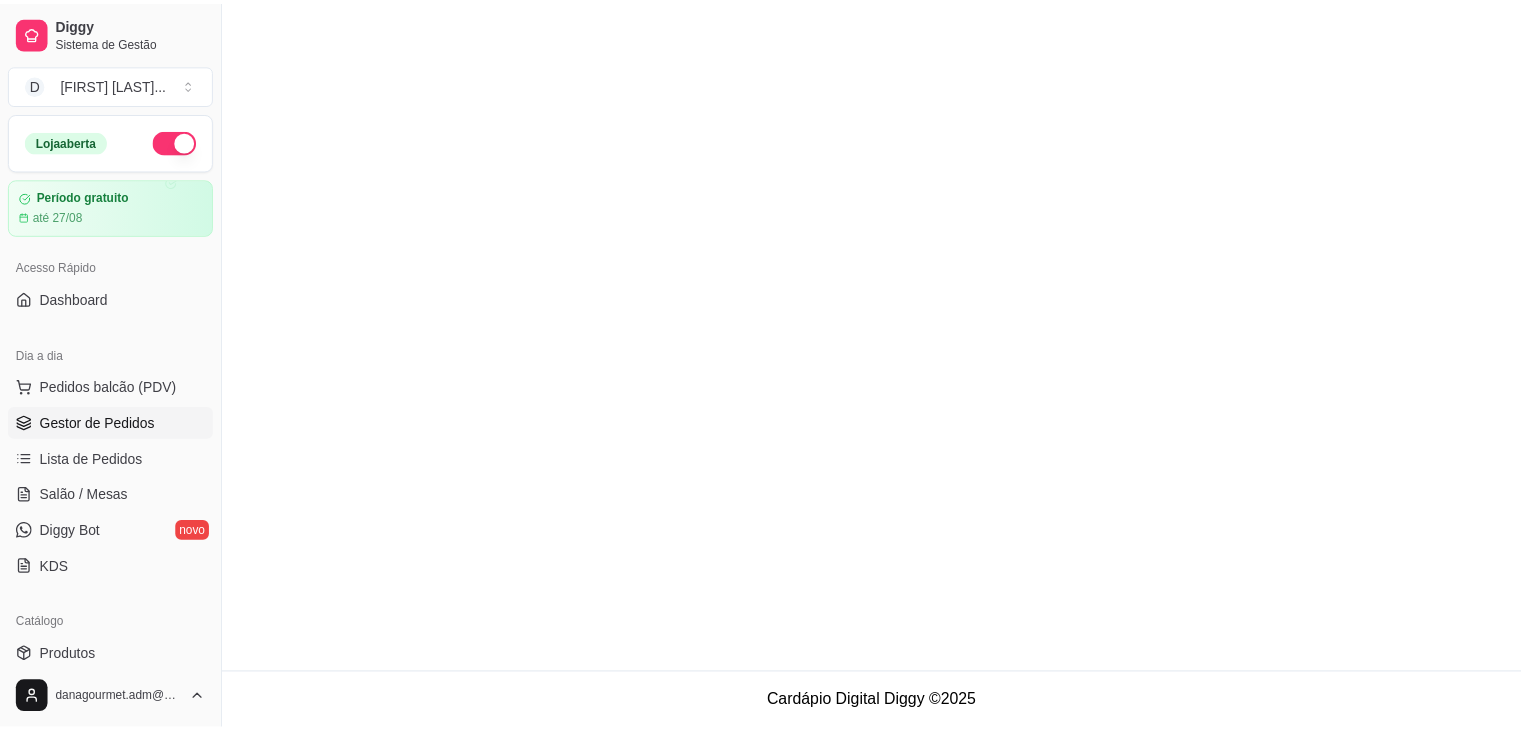 scroll, scrollTop: 0, scrollLeft: 0, axis: both 